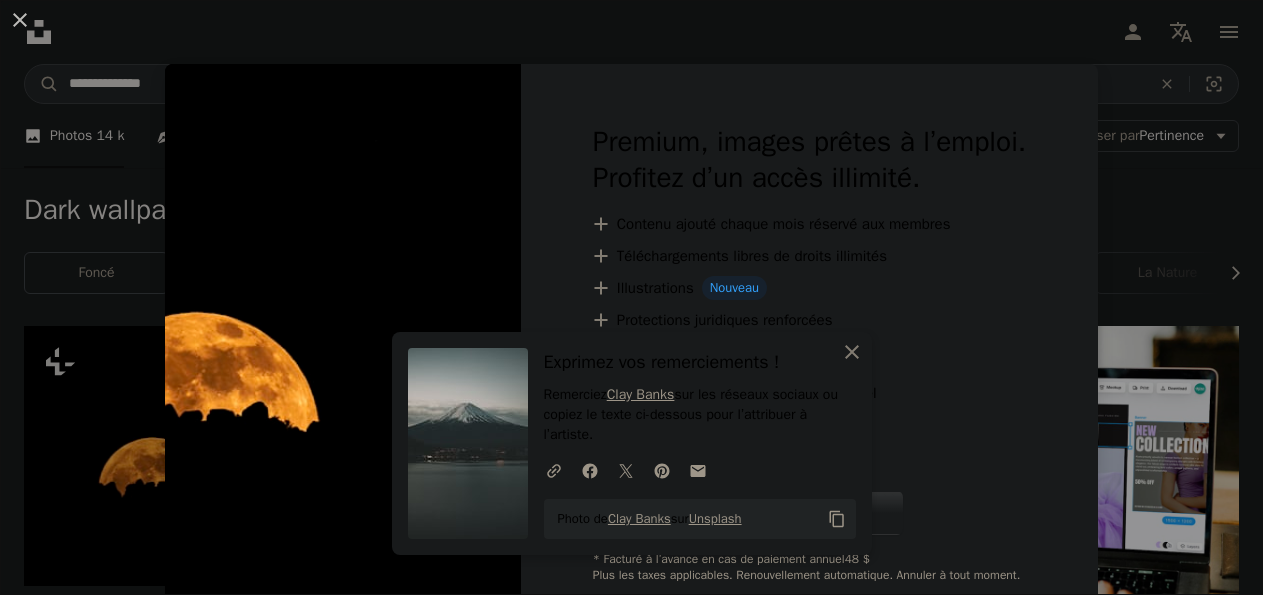 scroll, scrollTop: 311, scrollLeft: 0, axis: vertical 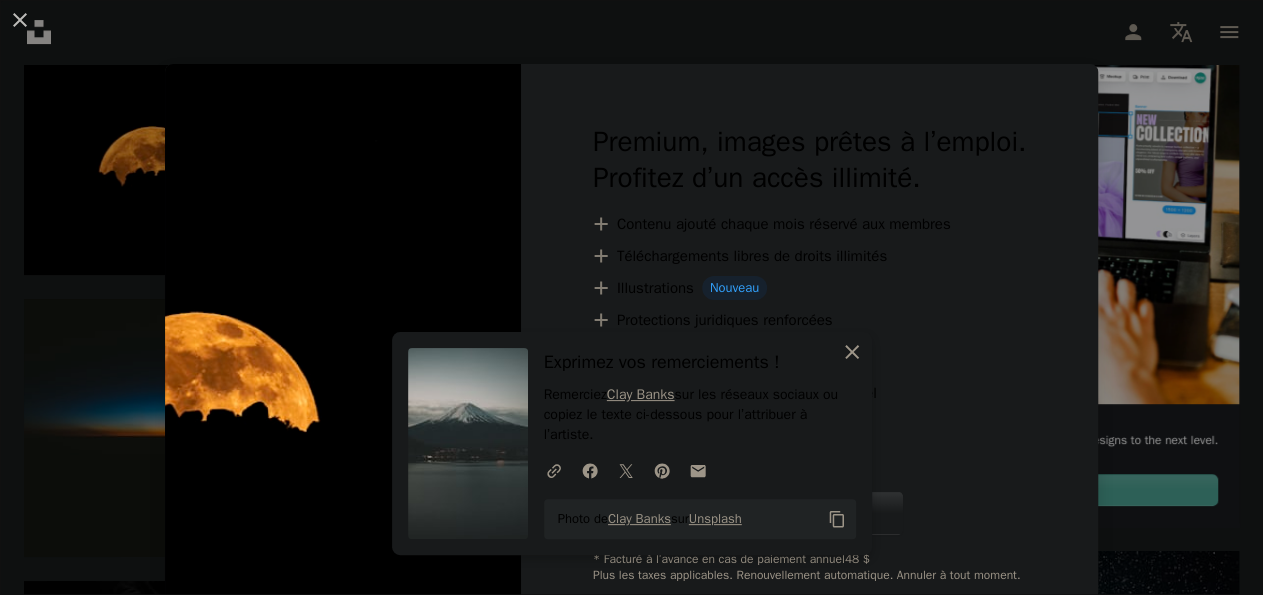 click on "An X shape" 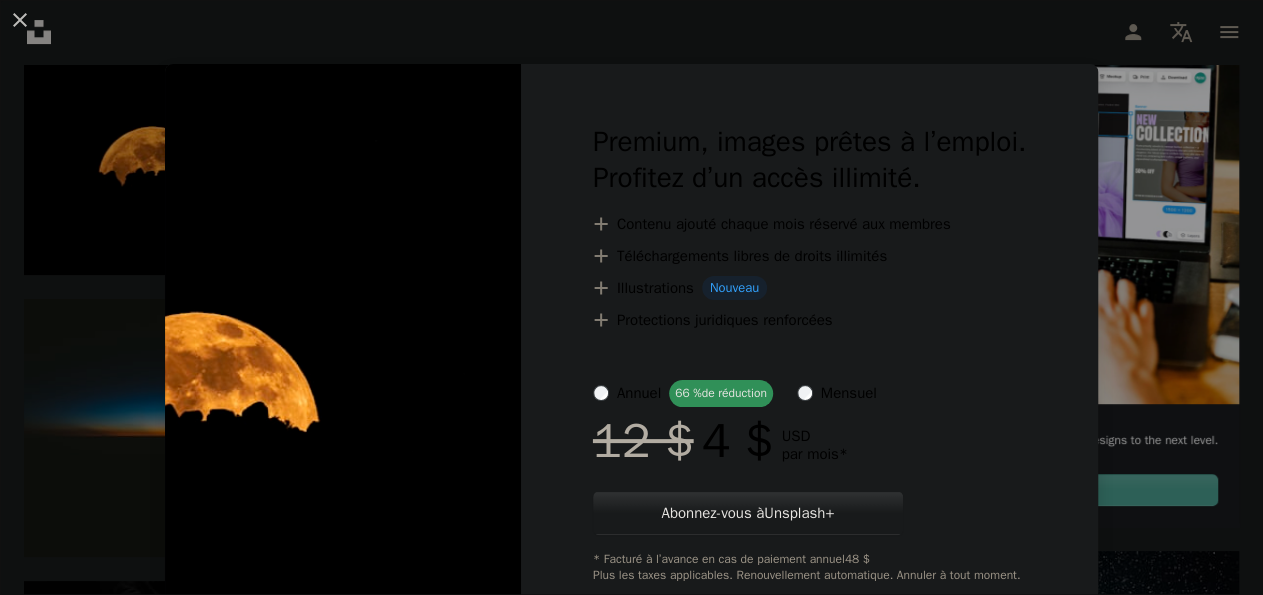 click on "An X shape Premium, images prêtes à l’emploi. Profitez d’un accès illimité. A plus sign Contenu ajouté chaque mois réservé aux membres A plus sign Téléchargements libres de droits illimités A plus sign Illustrations  Nouveau A plus sign Protections juridiques renforcées annuel 66 %  de réduction mensuel 12 $   4 $ USD par mois * Abonnez-vous à  Unsplash+ * Facturé à l’avance en cas de paiement annuel  48 $ Plus les taxes applicables. Renouvellement automatique. Annuler à tout moment." at bounding box center [631, 297] 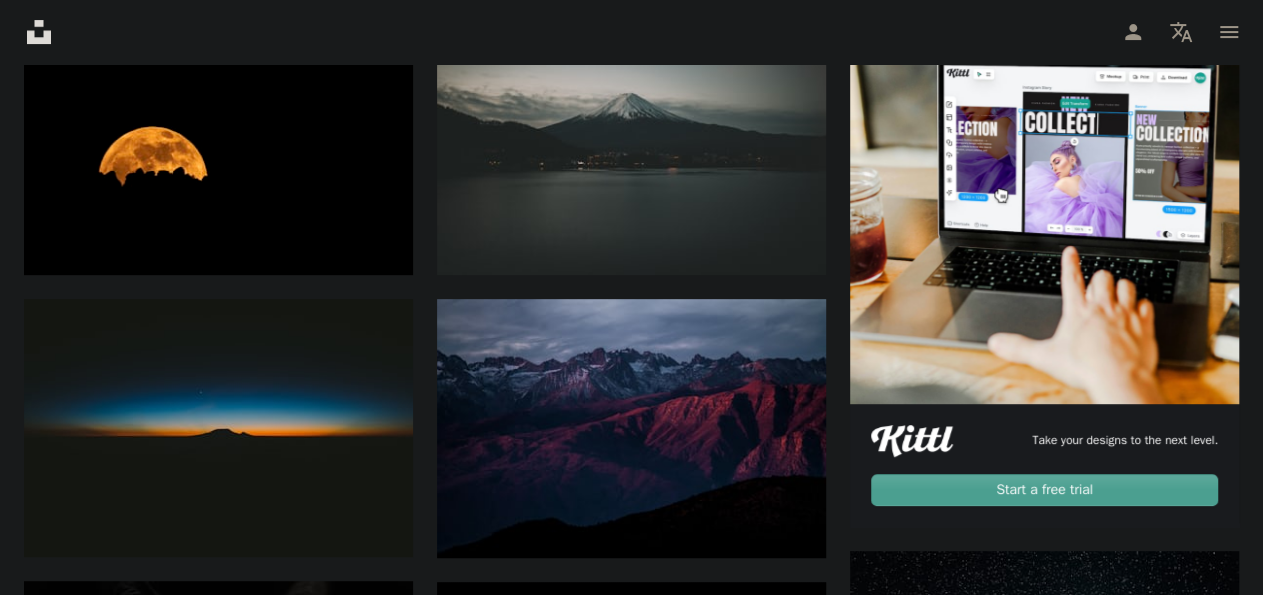 scroll, scrollTop: 311, scrollLeft: 0, axis: vertical 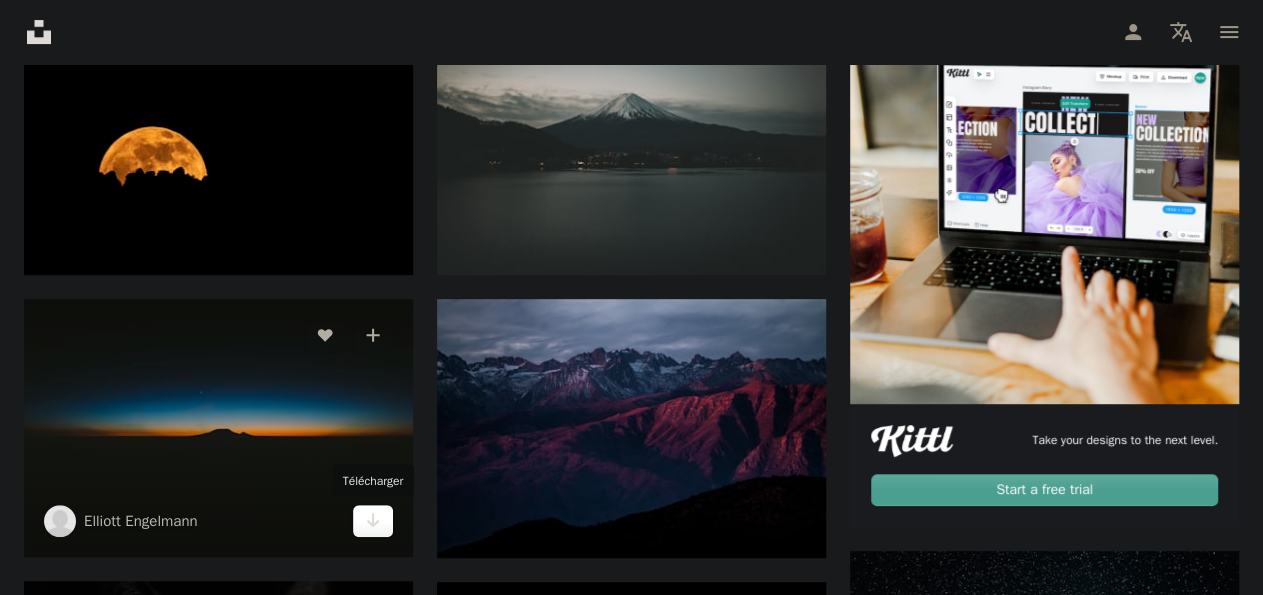 click on "Arrow pointing down" 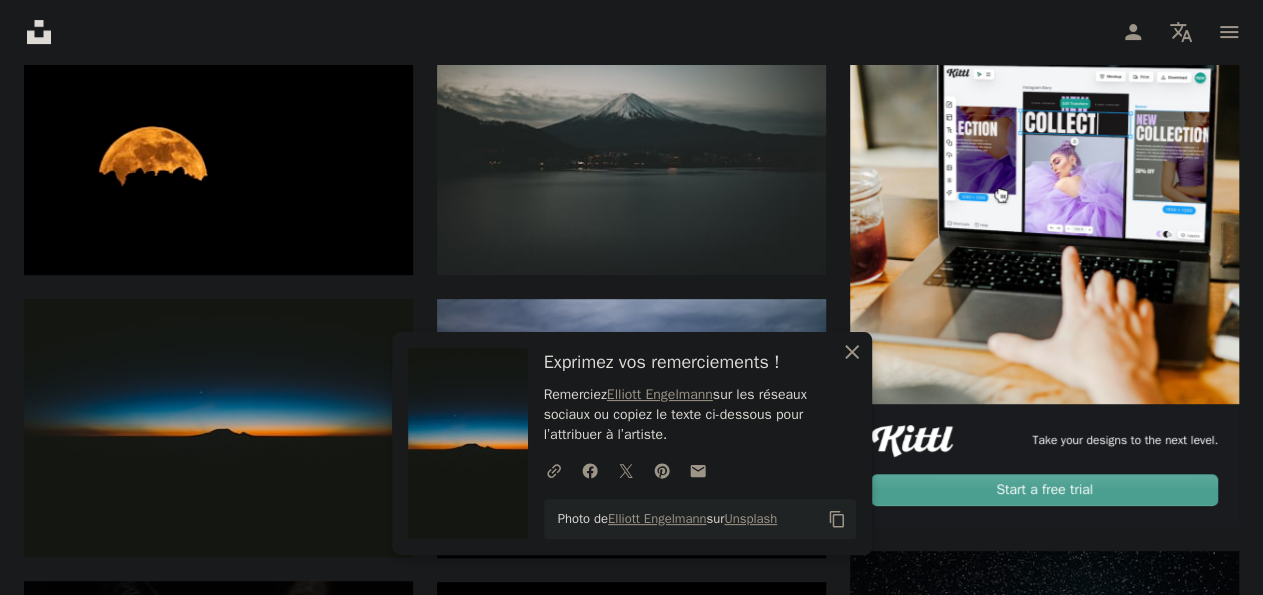 click 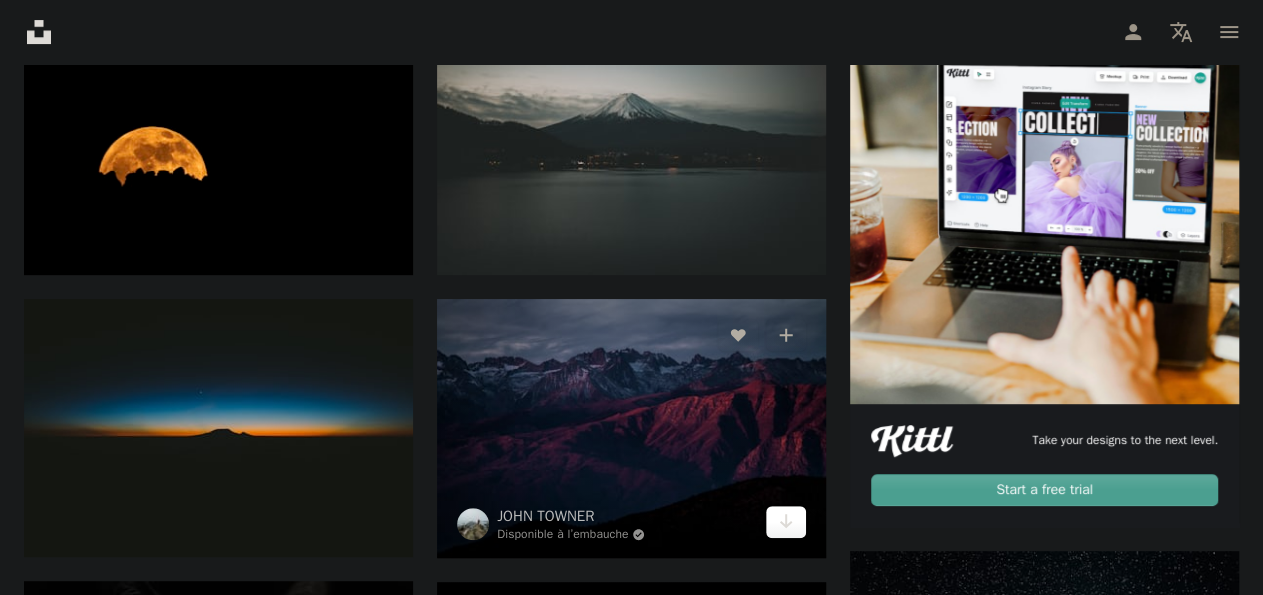 click on "Arrow pointing down" at bounding box center (786, 522) 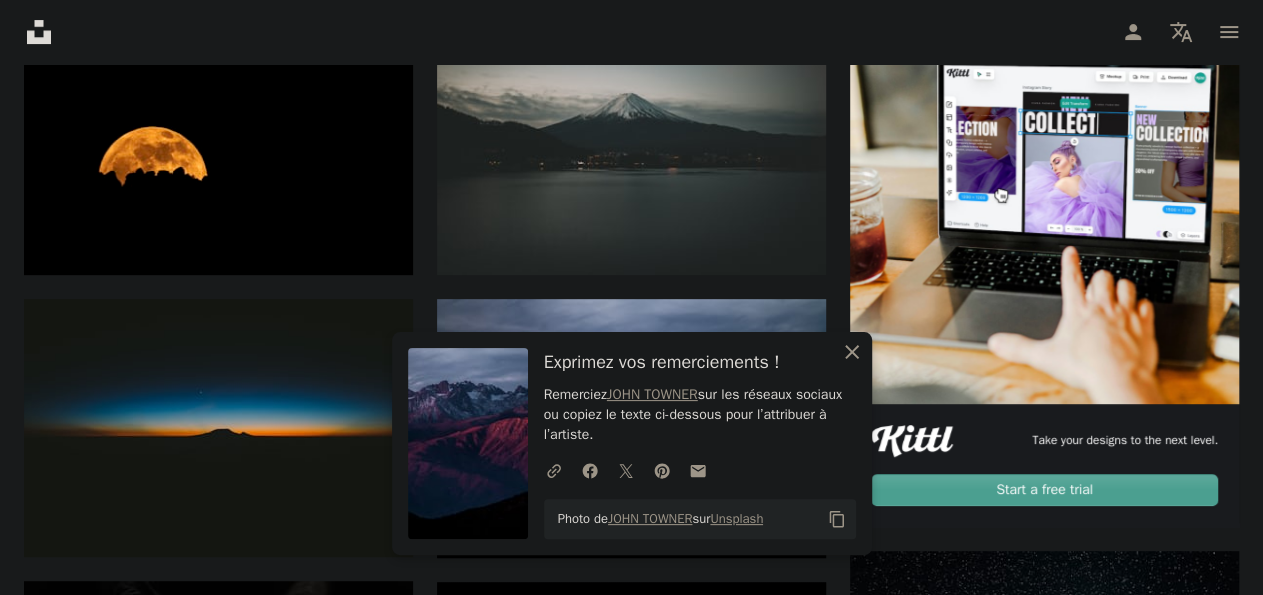 click on "An X shape" 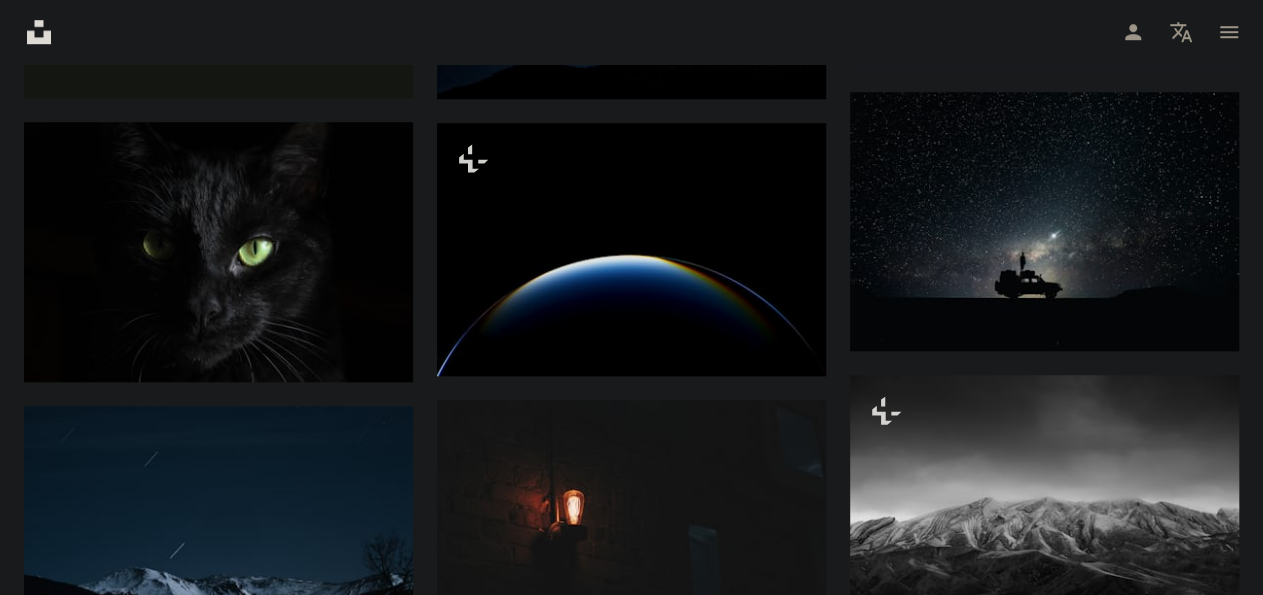 scroll, scrollTop: 771, scrollLeft: 0, axis: vertical 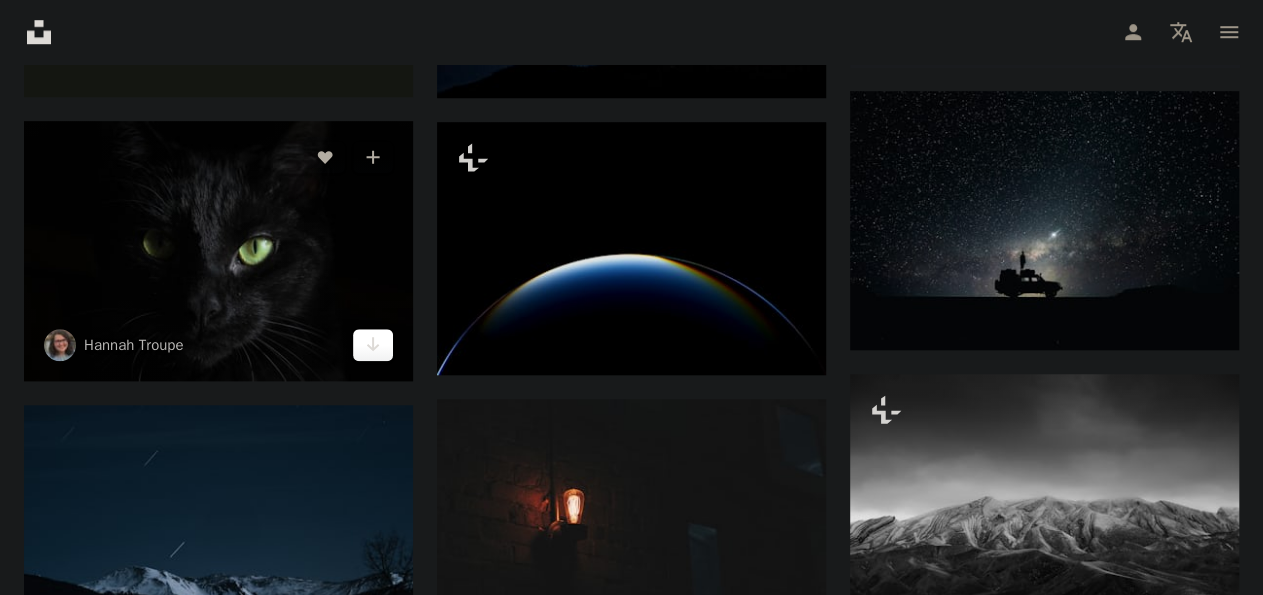 click on "Arrow pointing down" 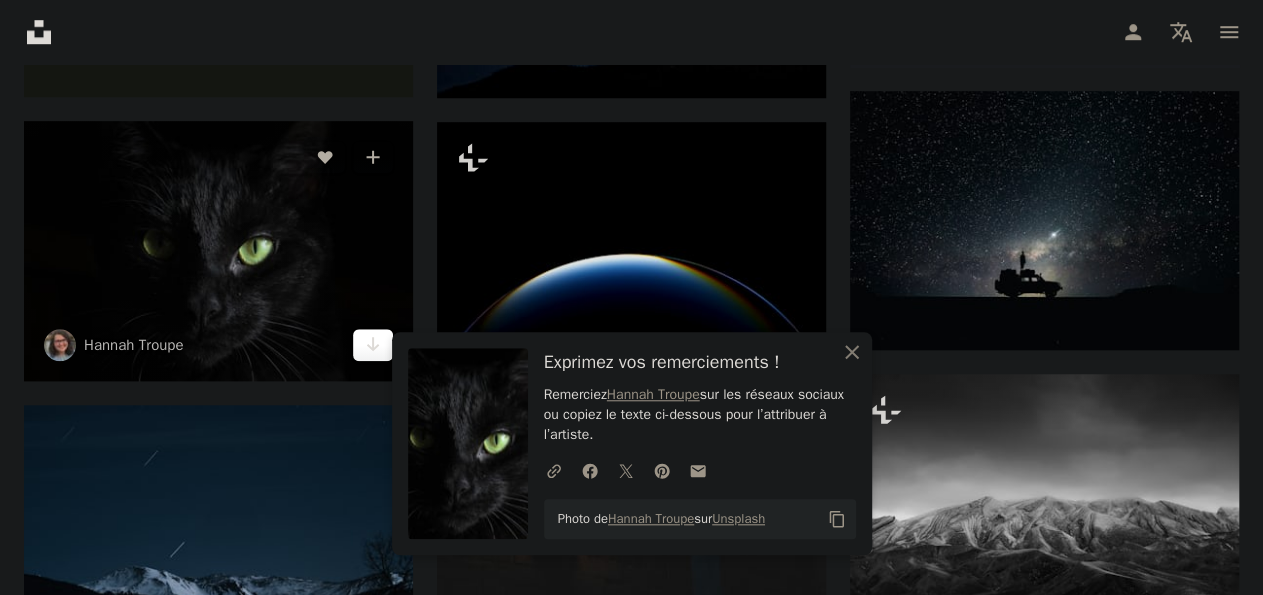 click on "Arrow pointing down" 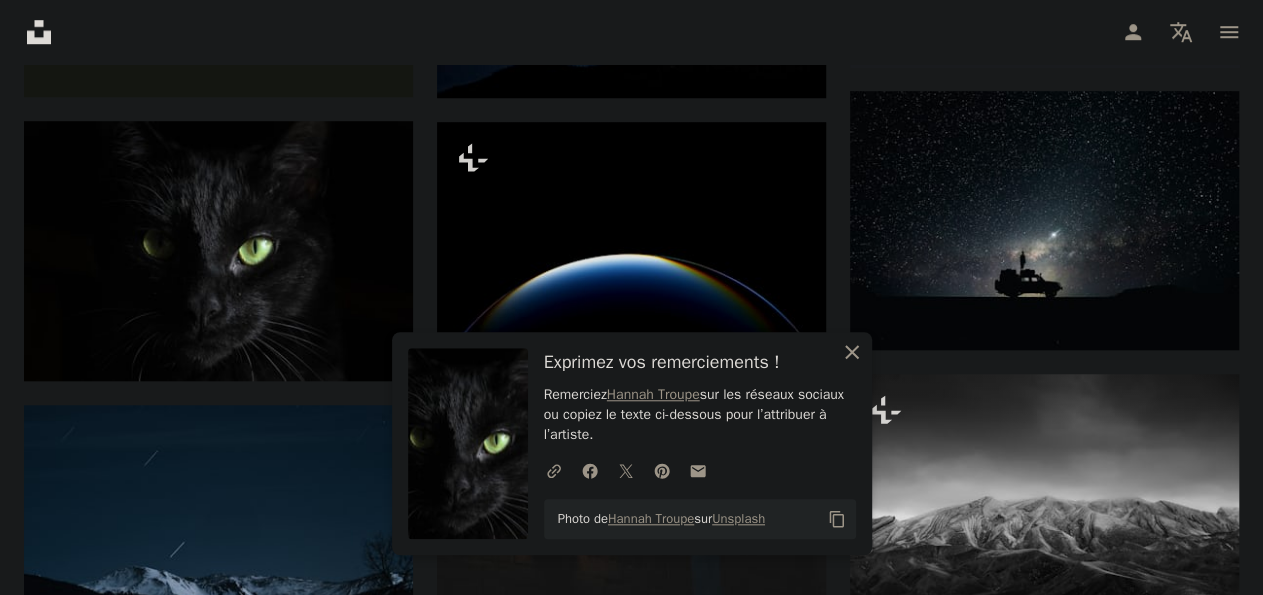 click on "An X shape" 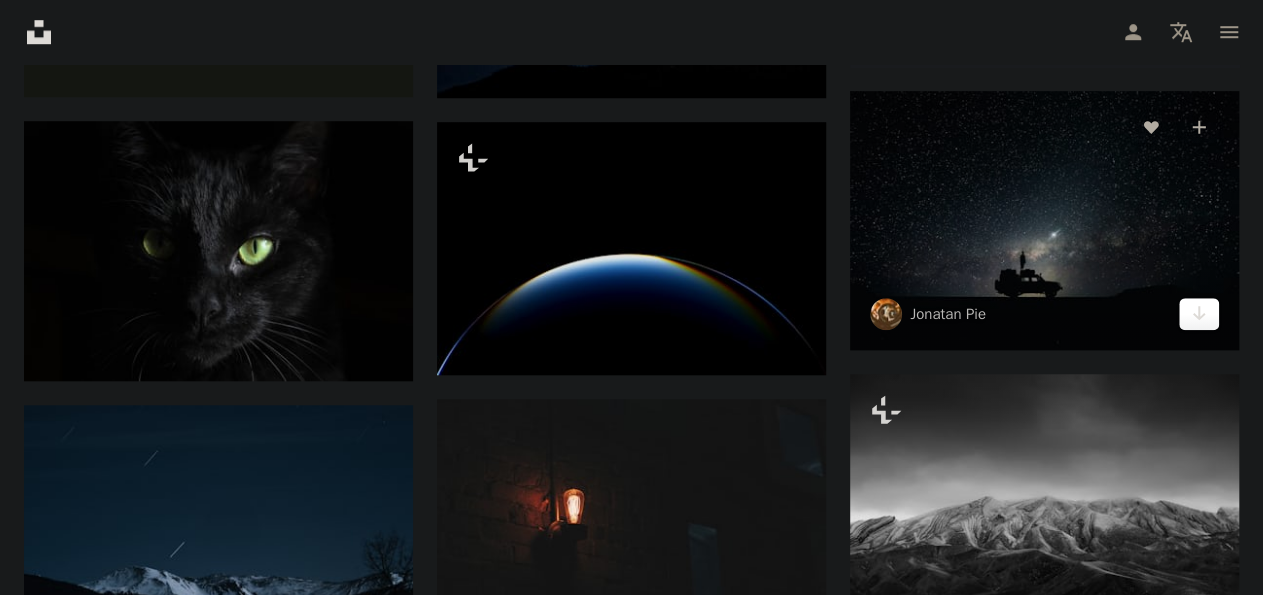 click on "Arrow pointing down" 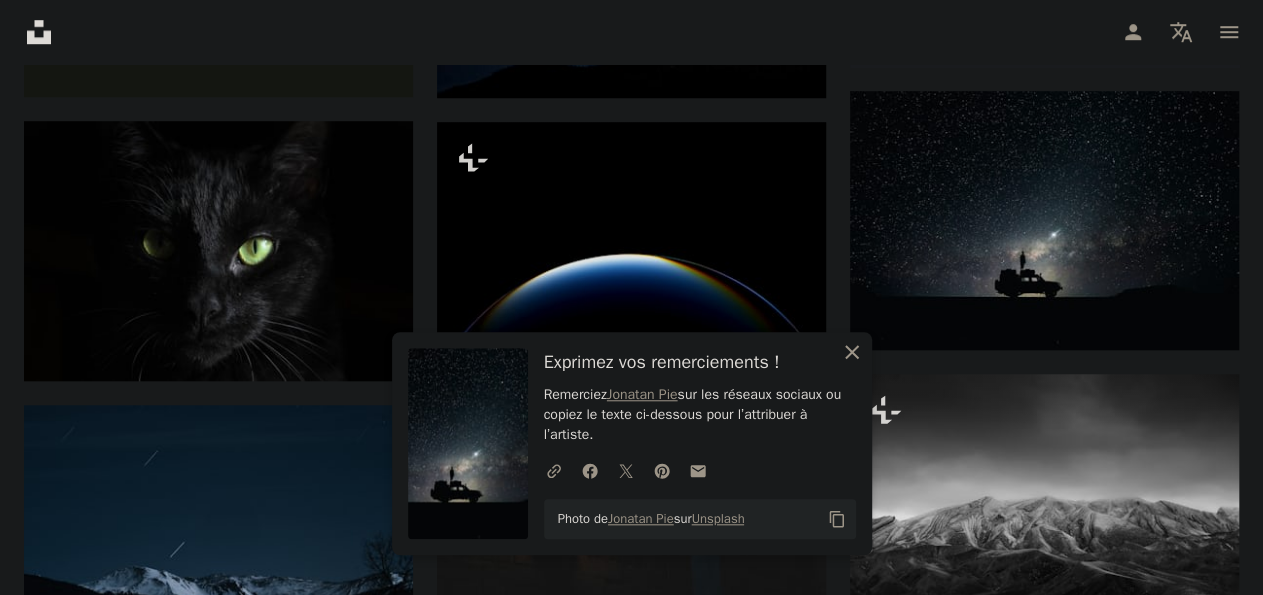click on "An X shape" 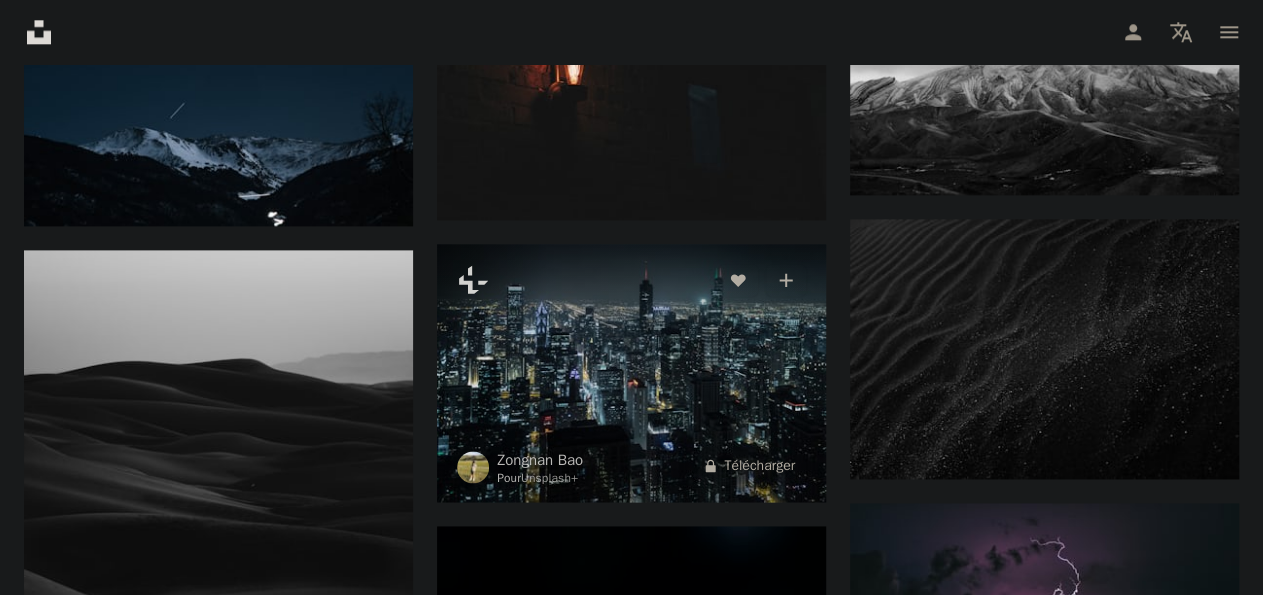 scroll, scrollTop: 1211, scrollLeft: 0, axis: vertical 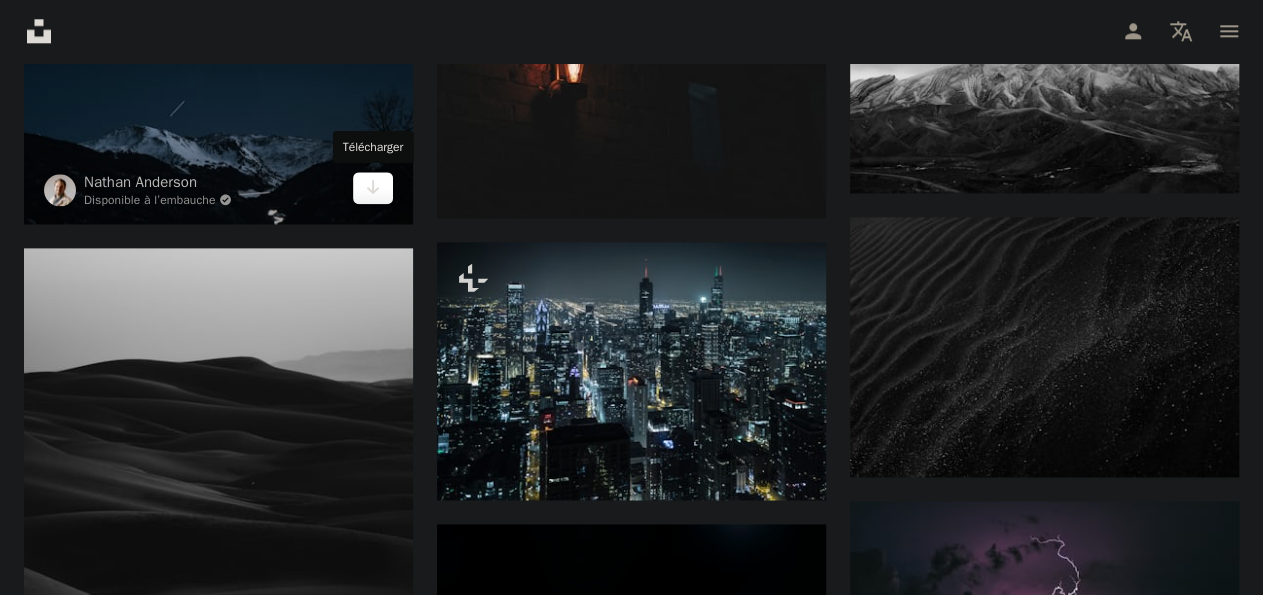 click on "Arrow pointing down" 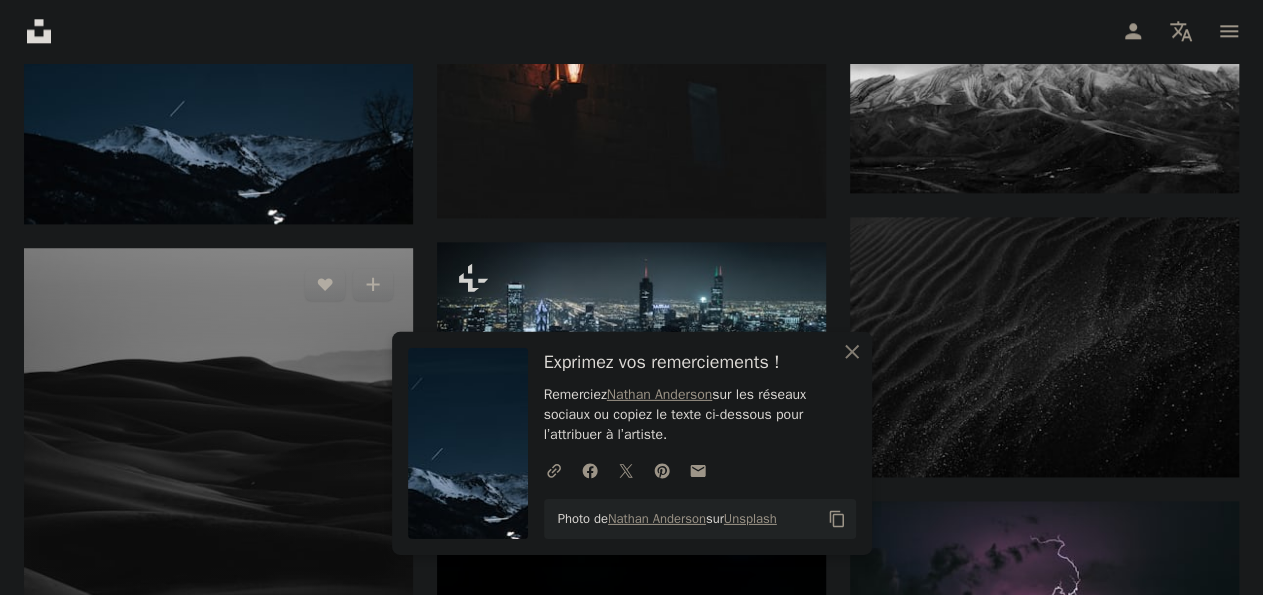 click at bounding box center [218, 541] 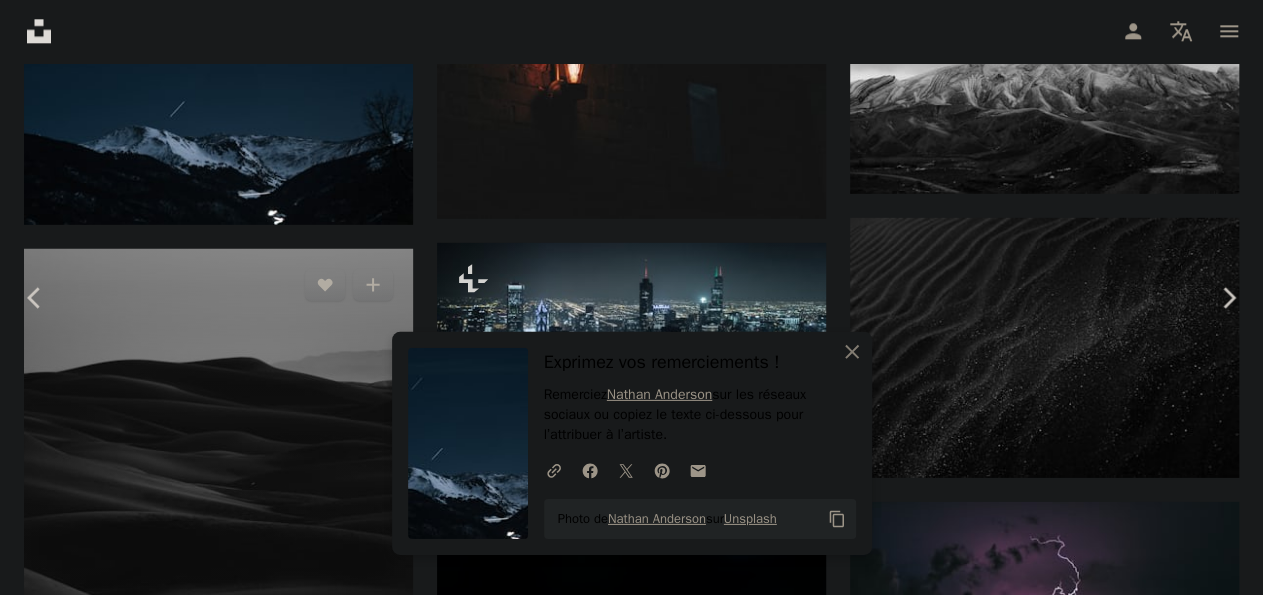 scroll, scrollTop: 1362, scrollLeft: 0, axis: vertical 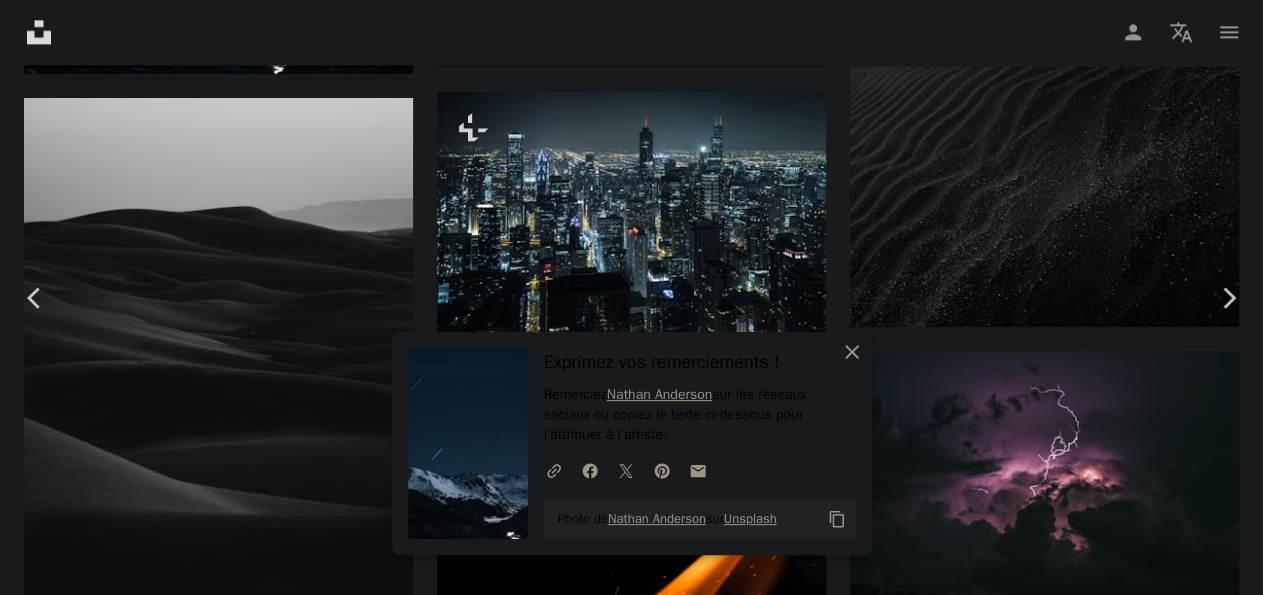 click on "An X shape" 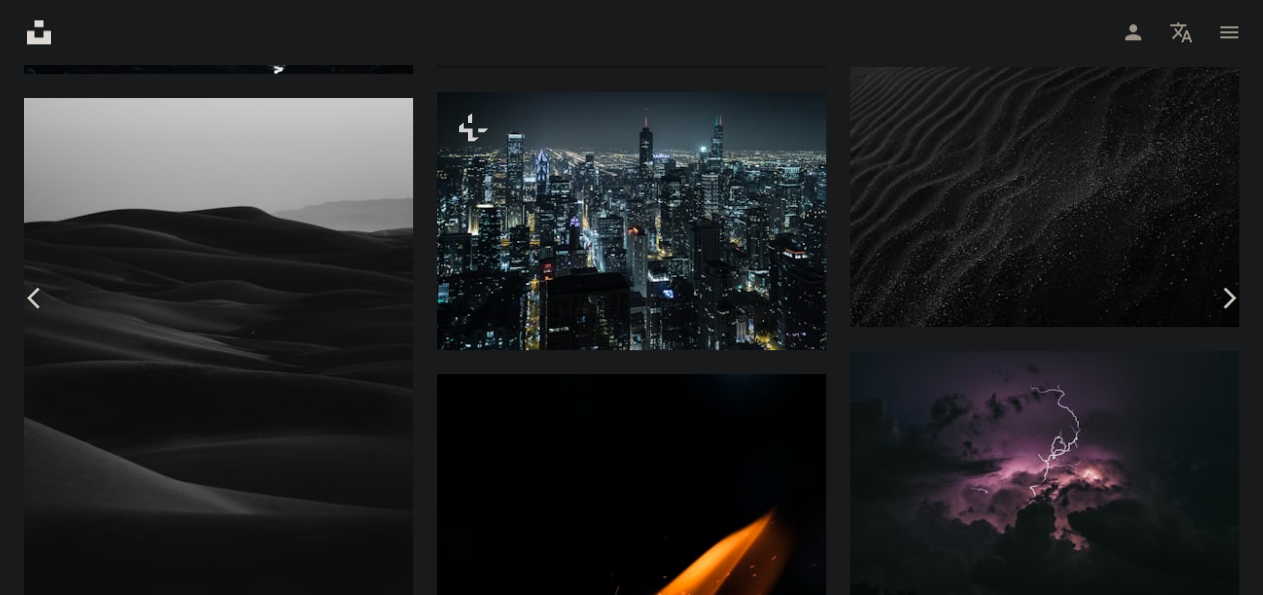click on "Chevron down" 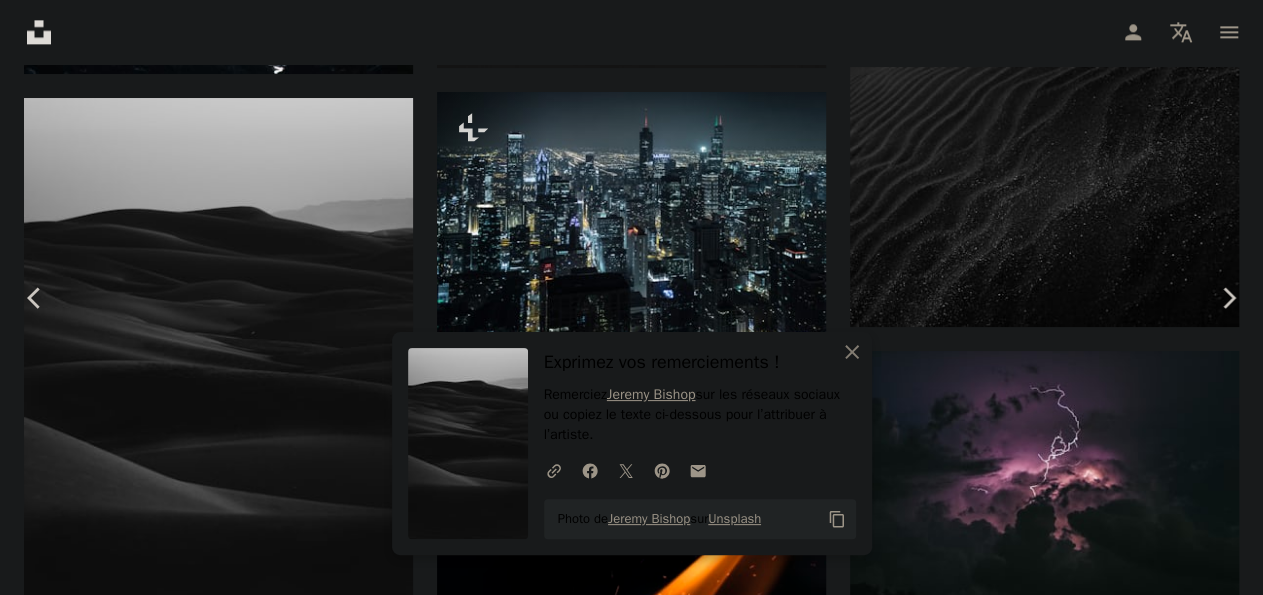 click on "Zoom in" at bounding box center (624, 5881) 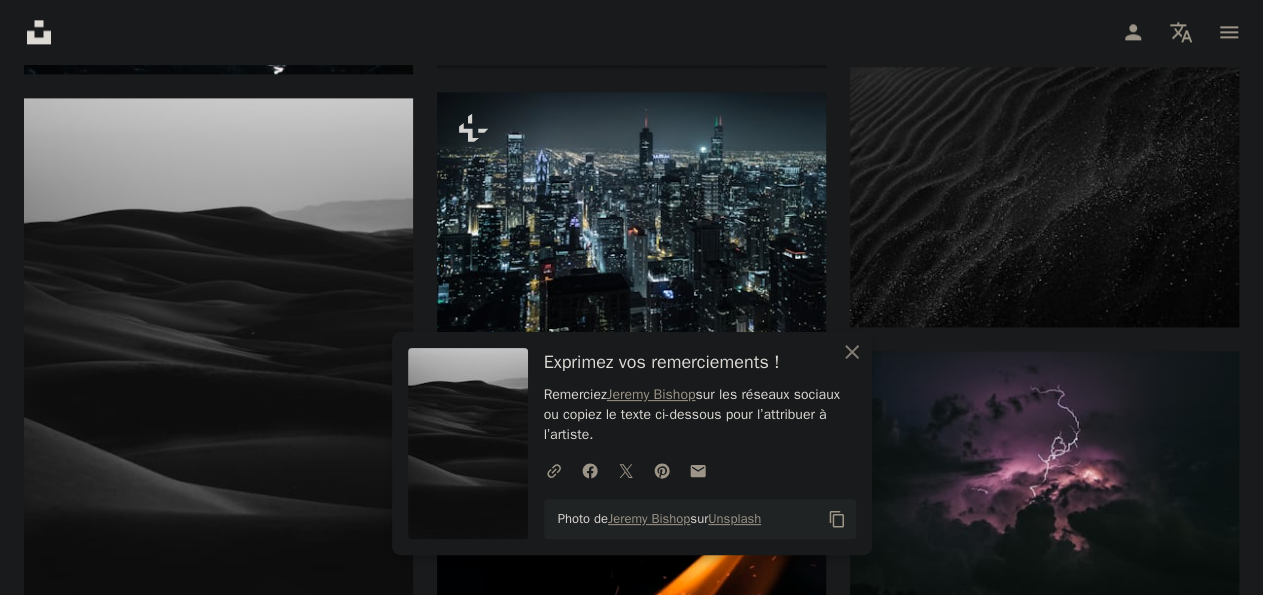 scroll, scrollTop: 1211, scrollLeft: 0, axis: vertical 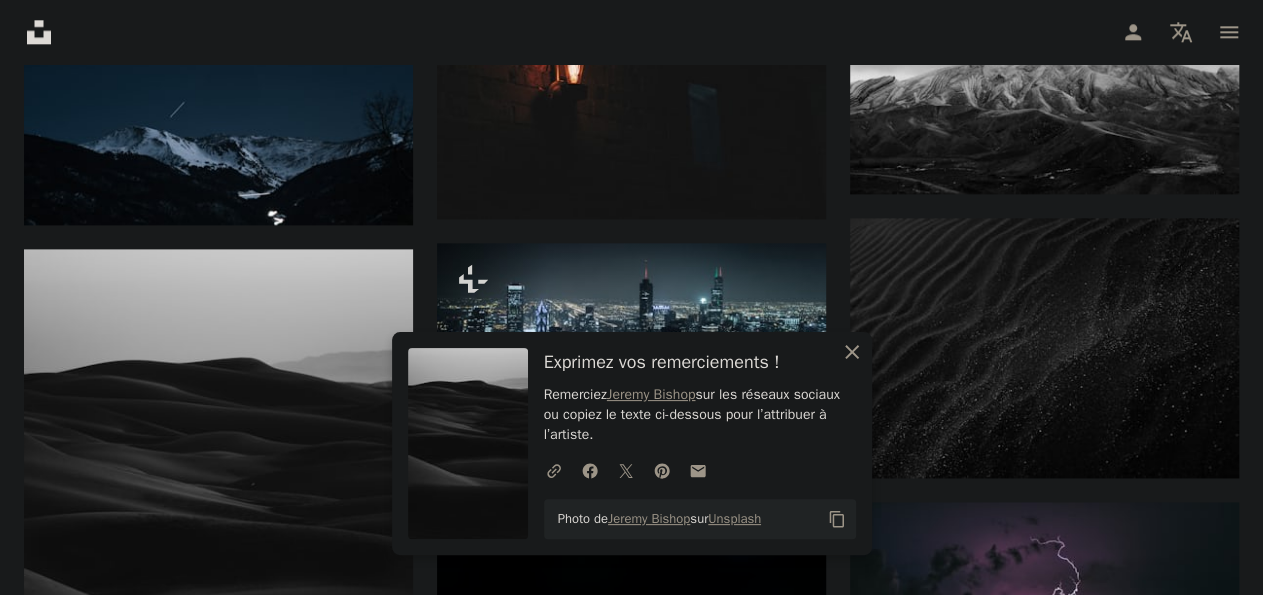 click 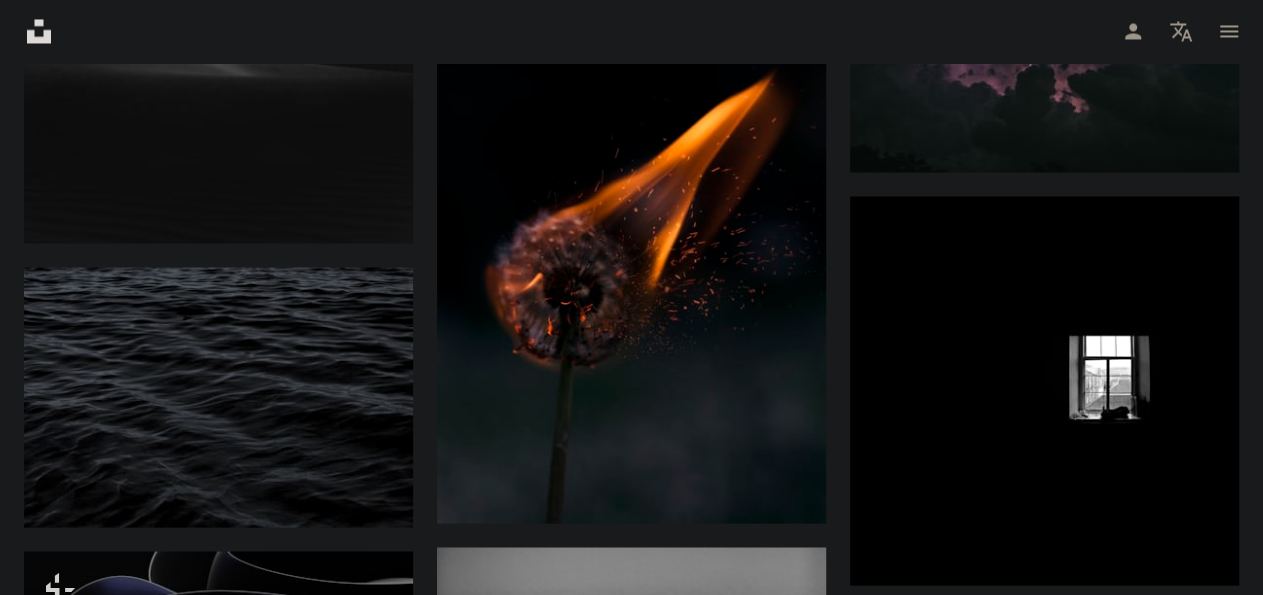 scroll, scrollTop: 1800, scrollLeft: 0, axis: vertical 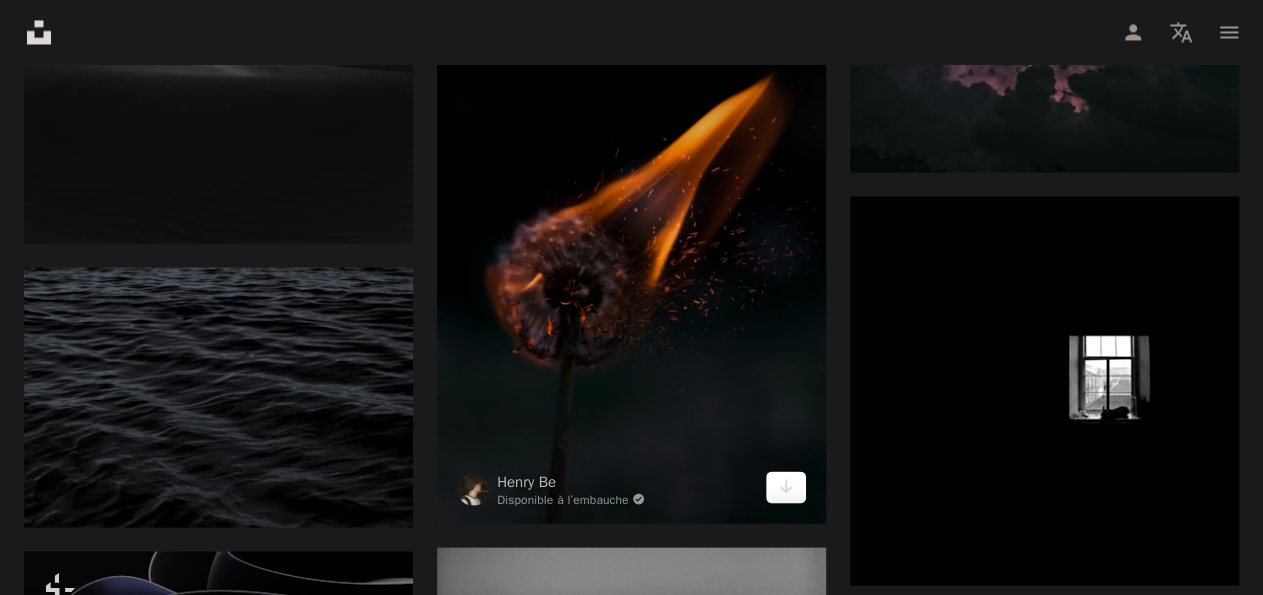 click on "Arrow pointing down" 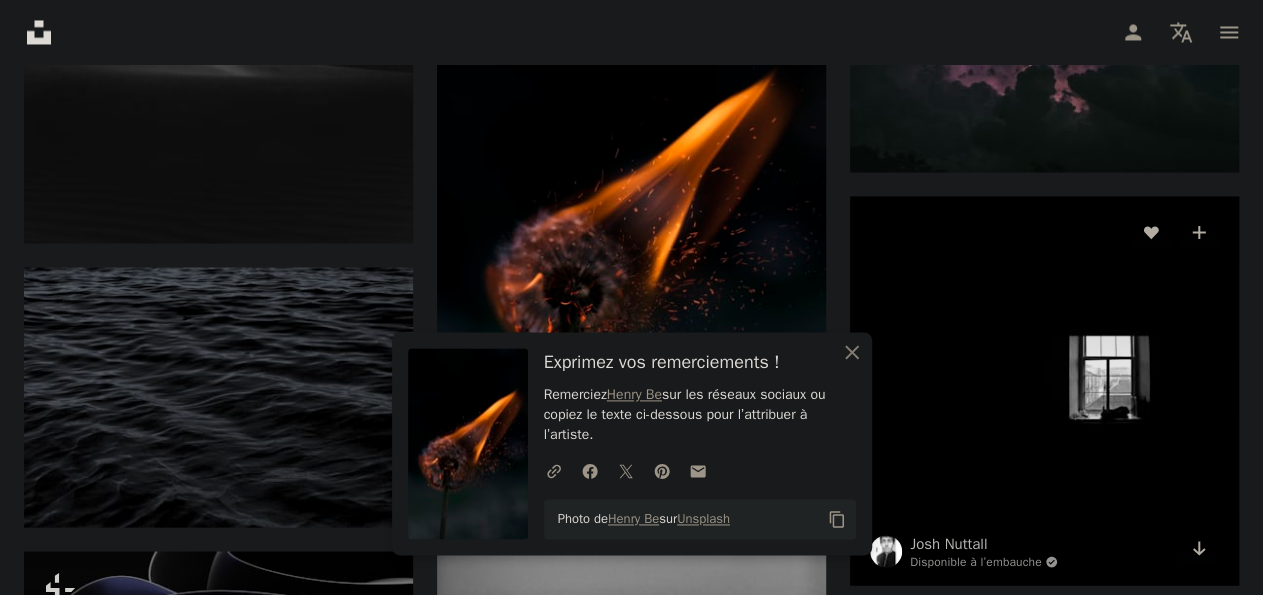 click at bounding box center (1044, 390) 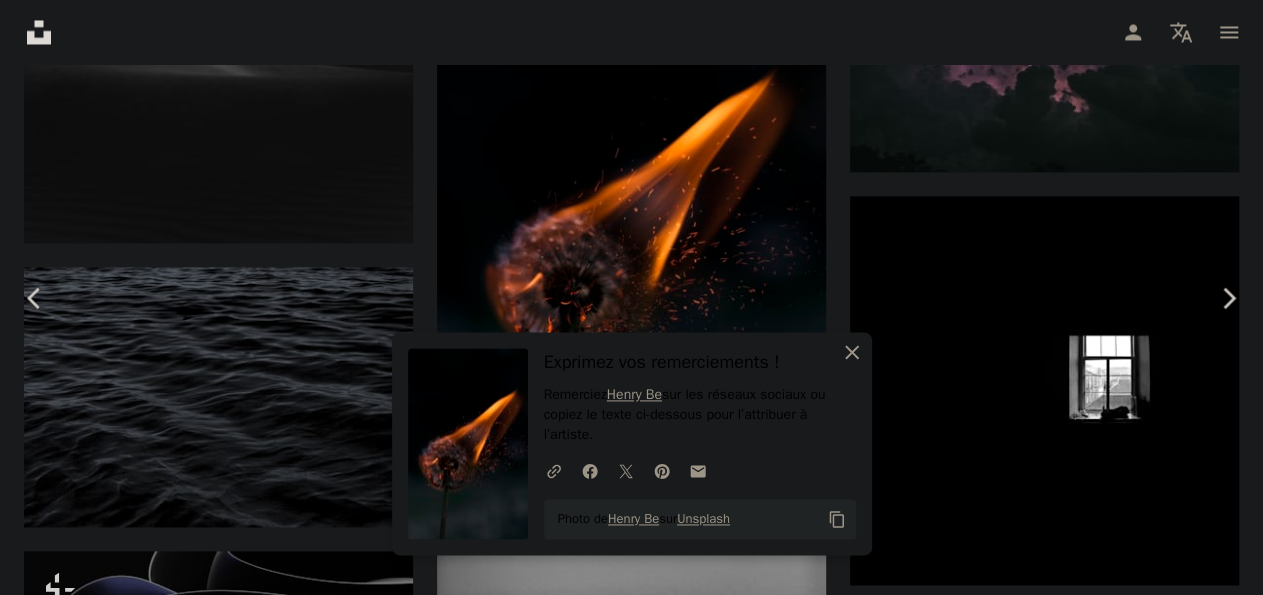 click on "An X shape" 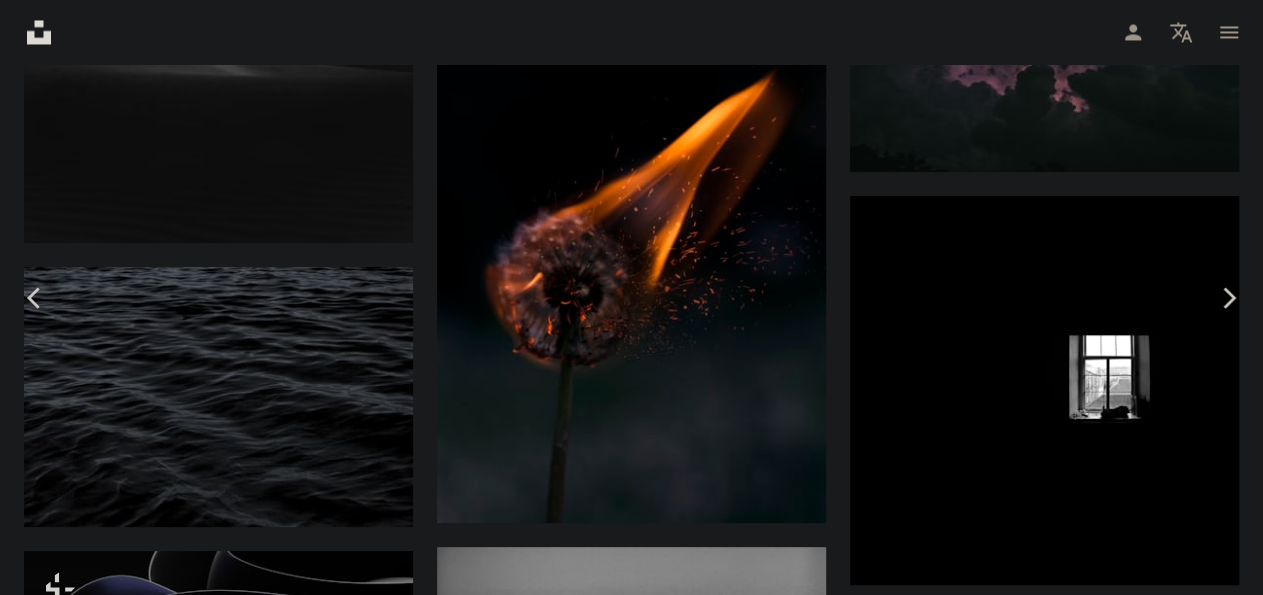 click at bounding box center (624, 5443) 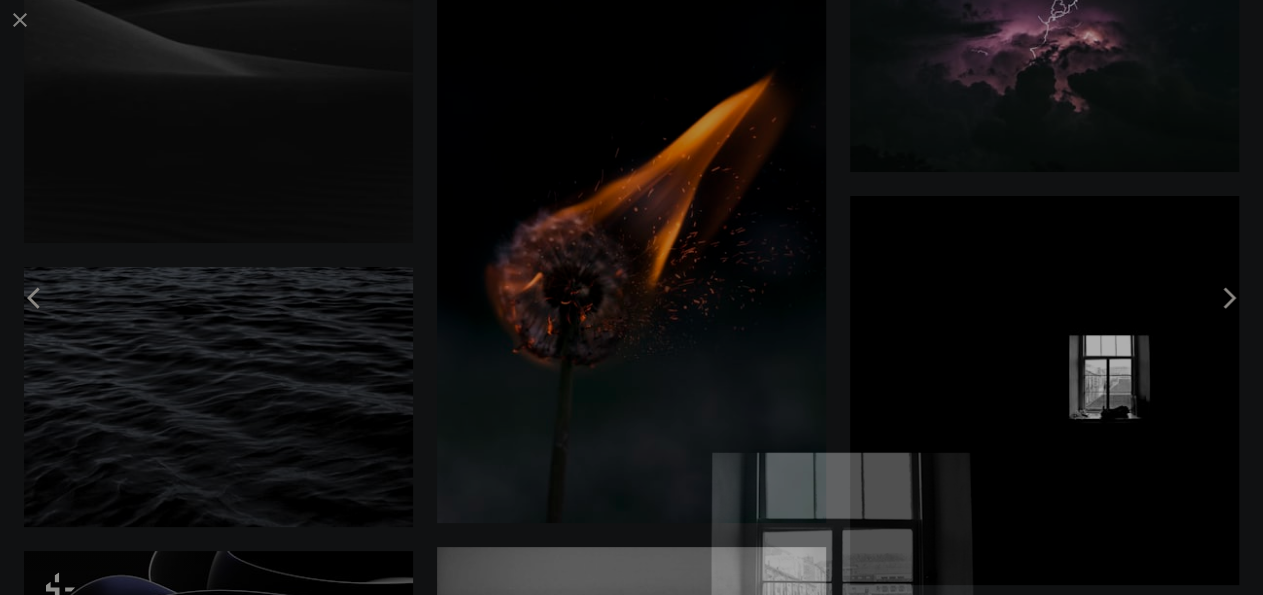scroll, scrollTop: 326, scrollLeft: 0, axis: vertical 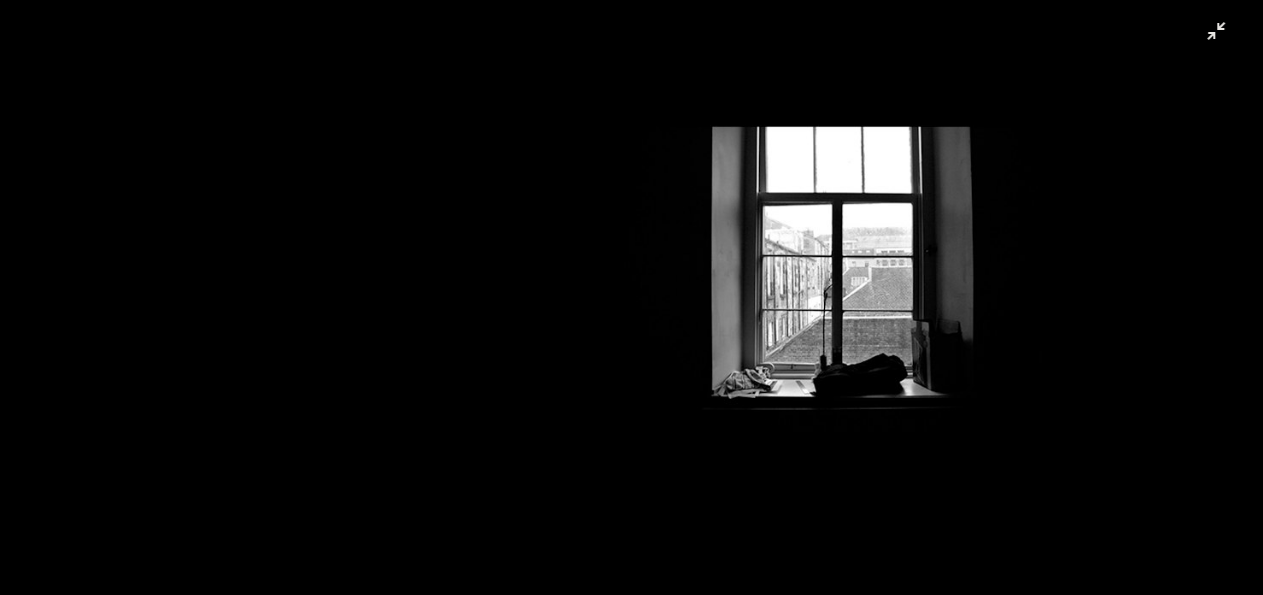 click at bounding box center [631, 305] 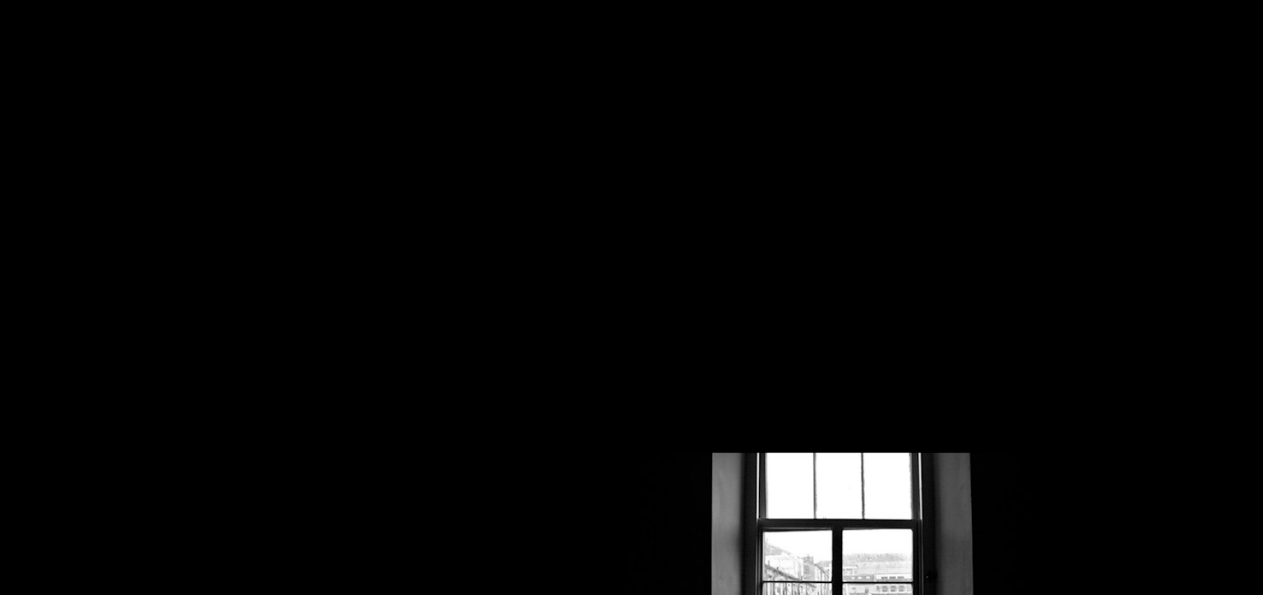 scroll, scrollTop: 326, scrollLeft: 0, axis: vertical 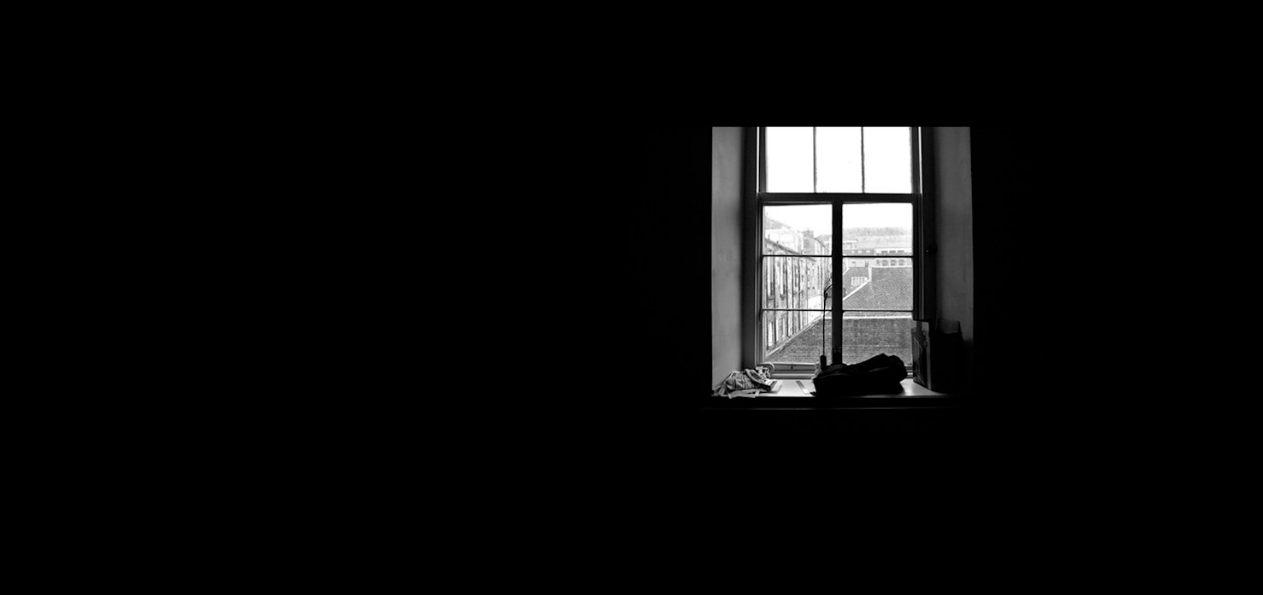 click at bounding box center (631, 305) 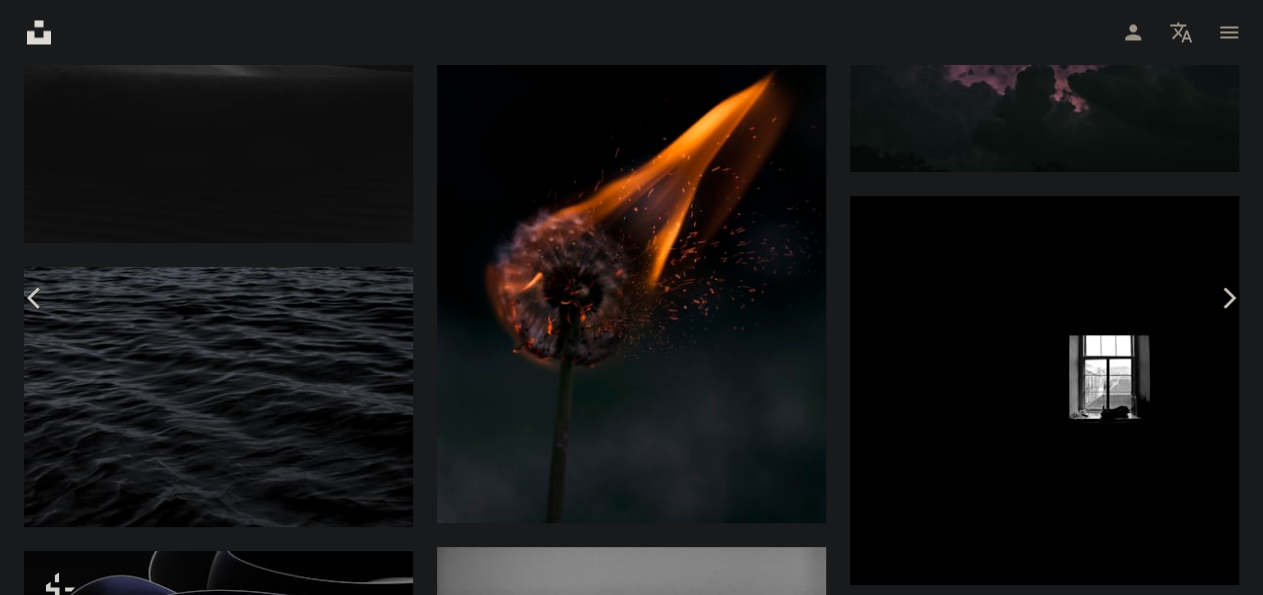 click at bounding box center (624, 5443) 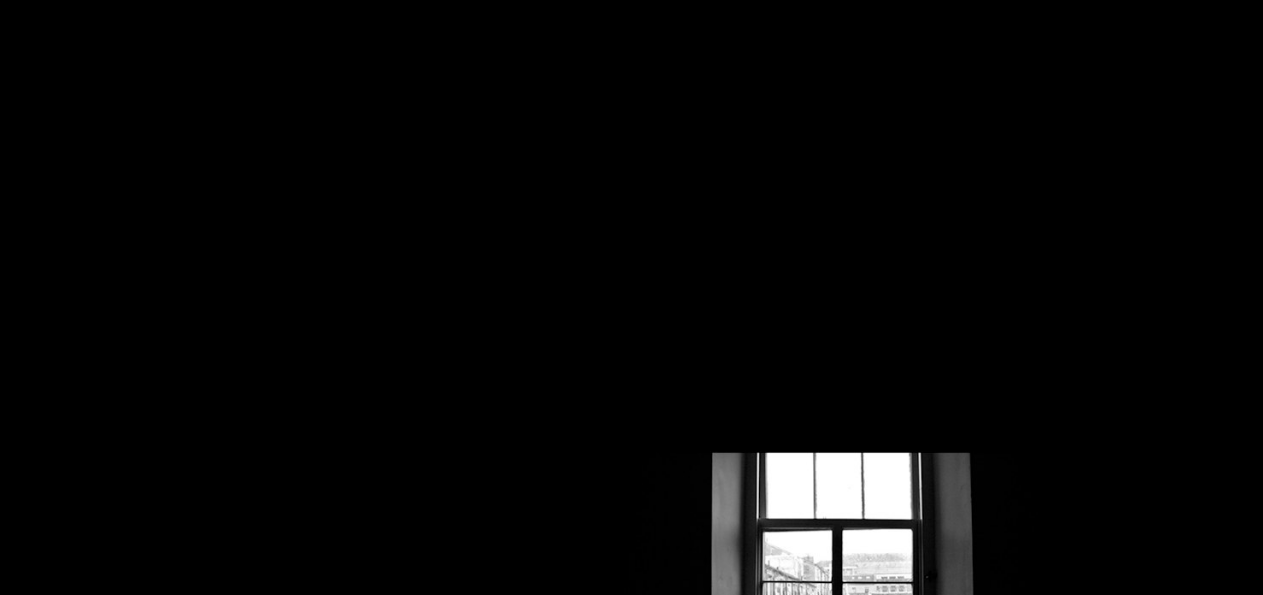 scroll, scrollTop: 326, scrollLeft: 0, axis: vertical 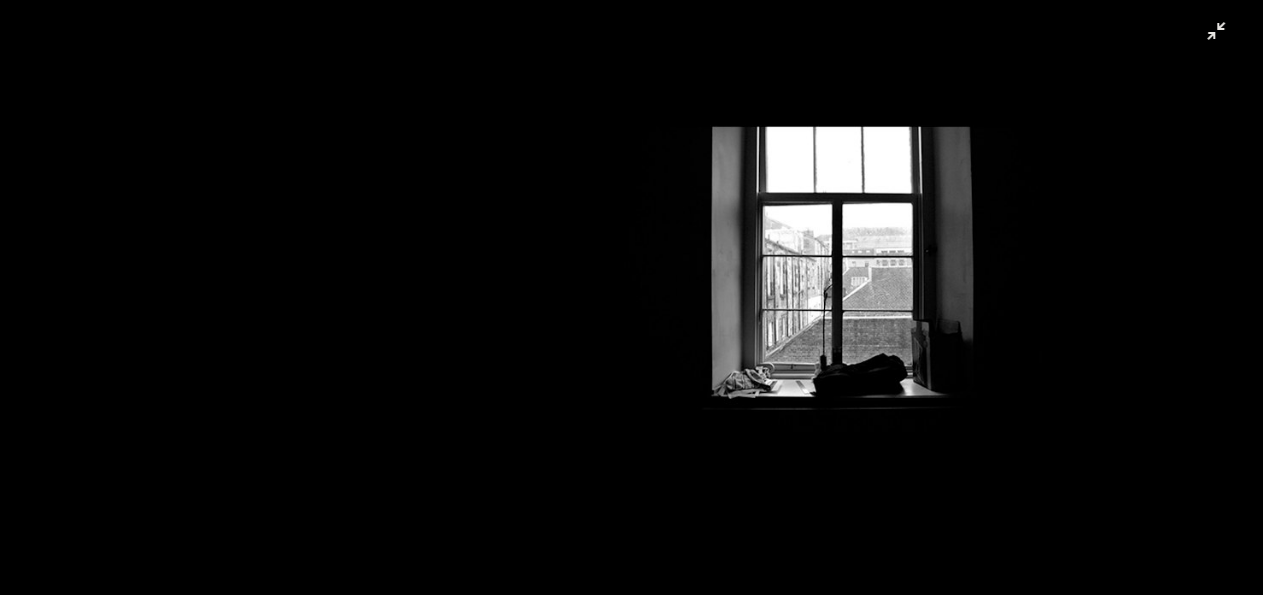 click at bounding box center (631, 305) 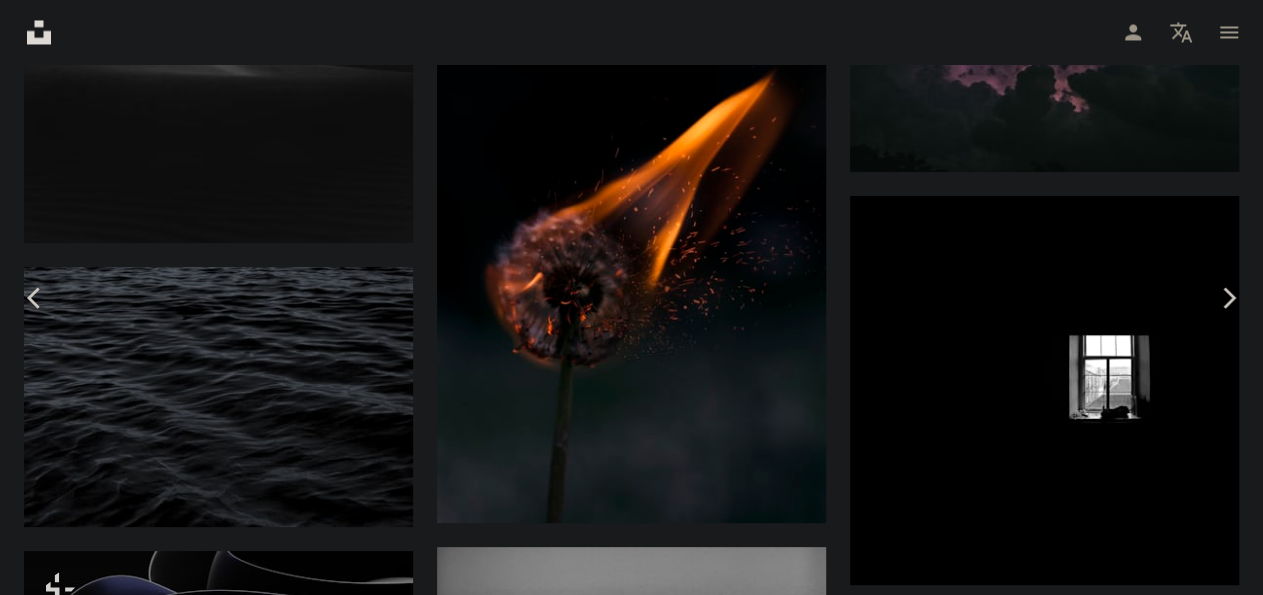 click on "[NAME] [NAME]" at bounding box center [631, 5362] 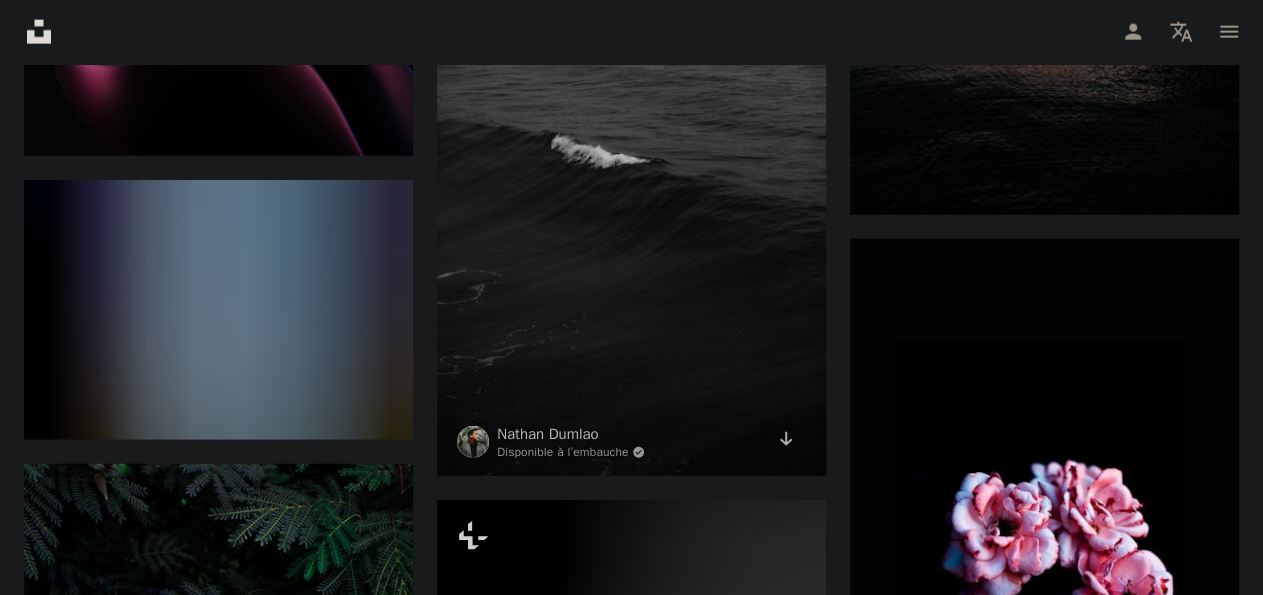 scroll, scrollTop: 2455, scrollLeft: 0, axis: vertical 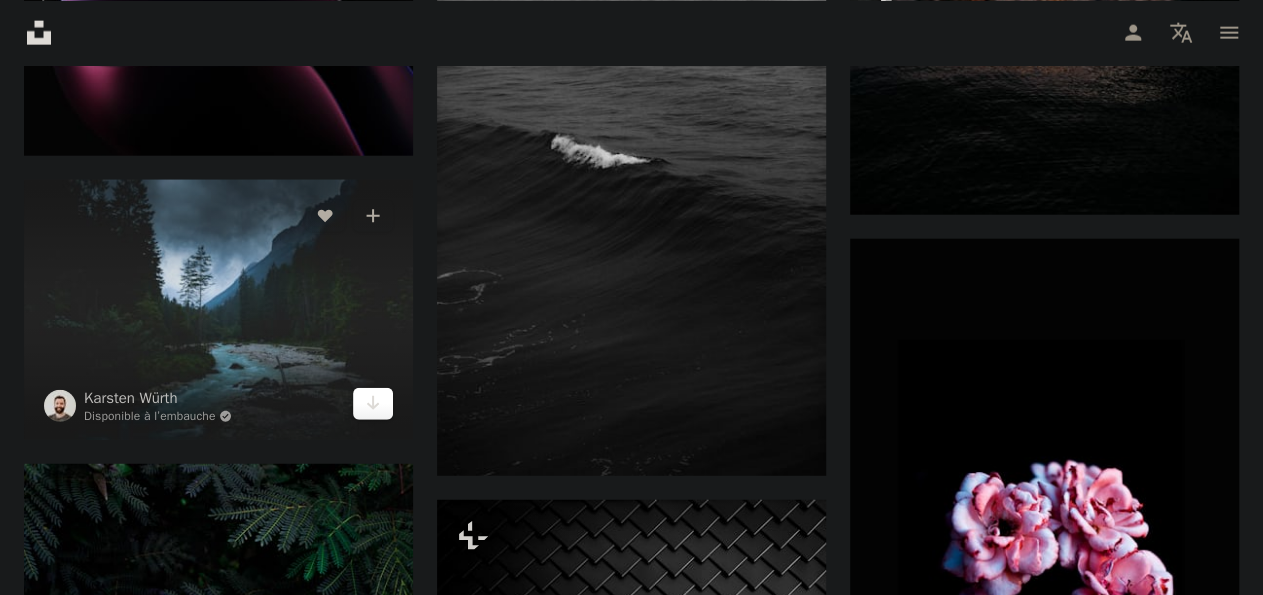 click on "Arrow pointing down" 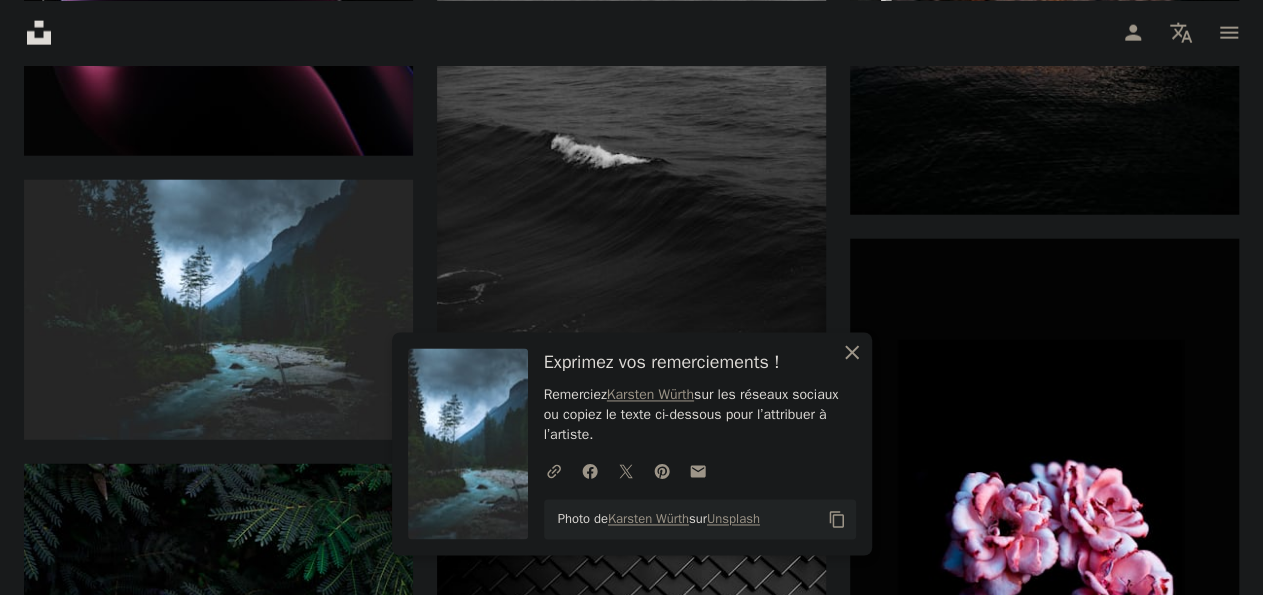 click 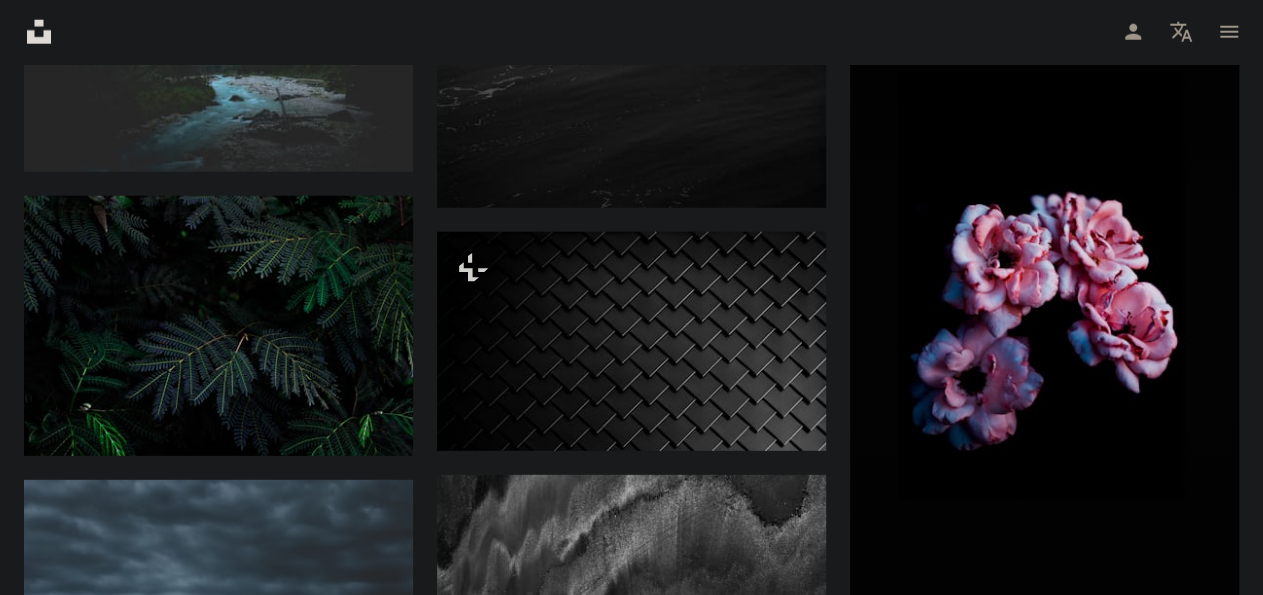 scroll, scrollTop: 2791, scrollLeft: 0, axis: vertical 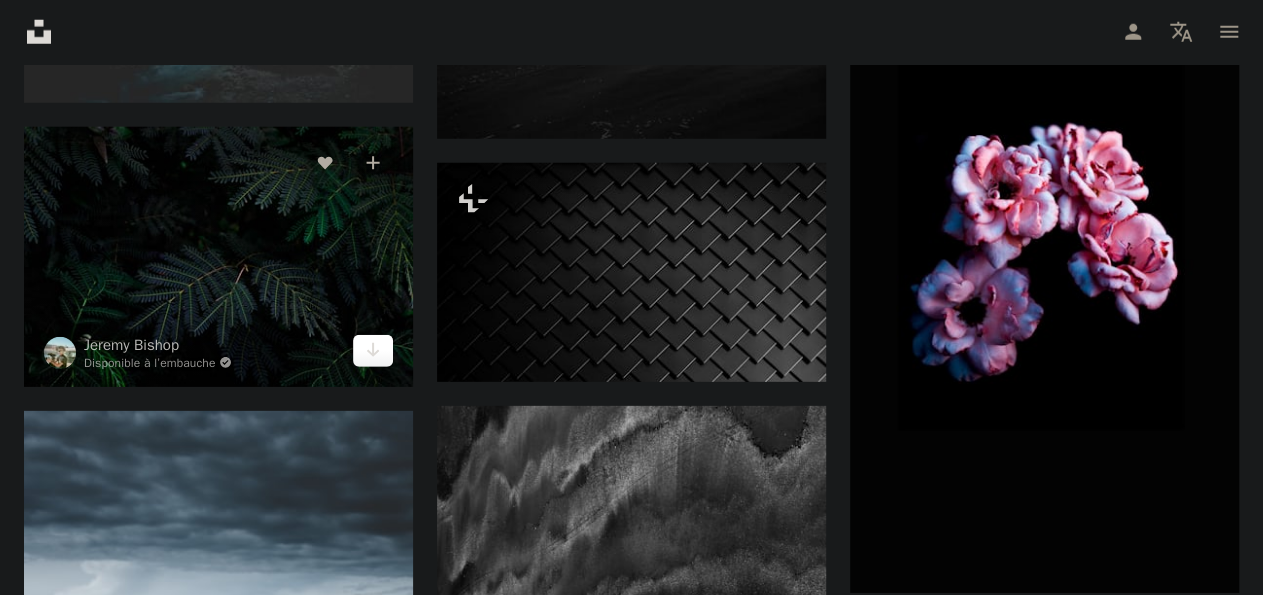 click on "Arrow pointing down" 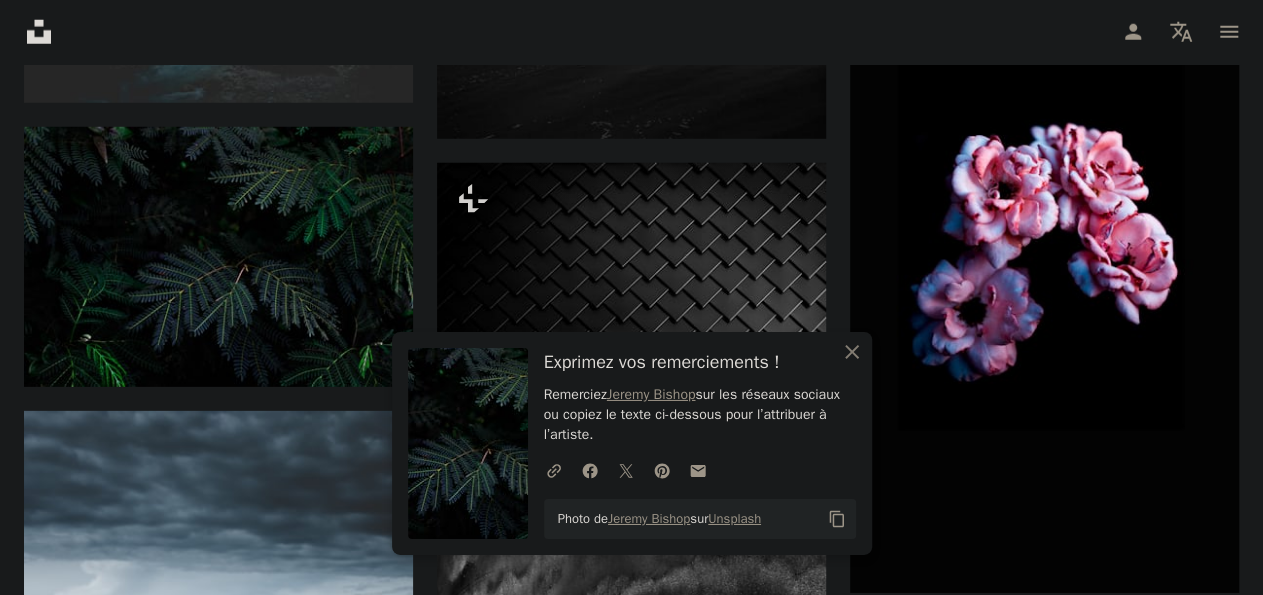 click on "[FIRST] [LAST]" at bounding box center (631, 288) 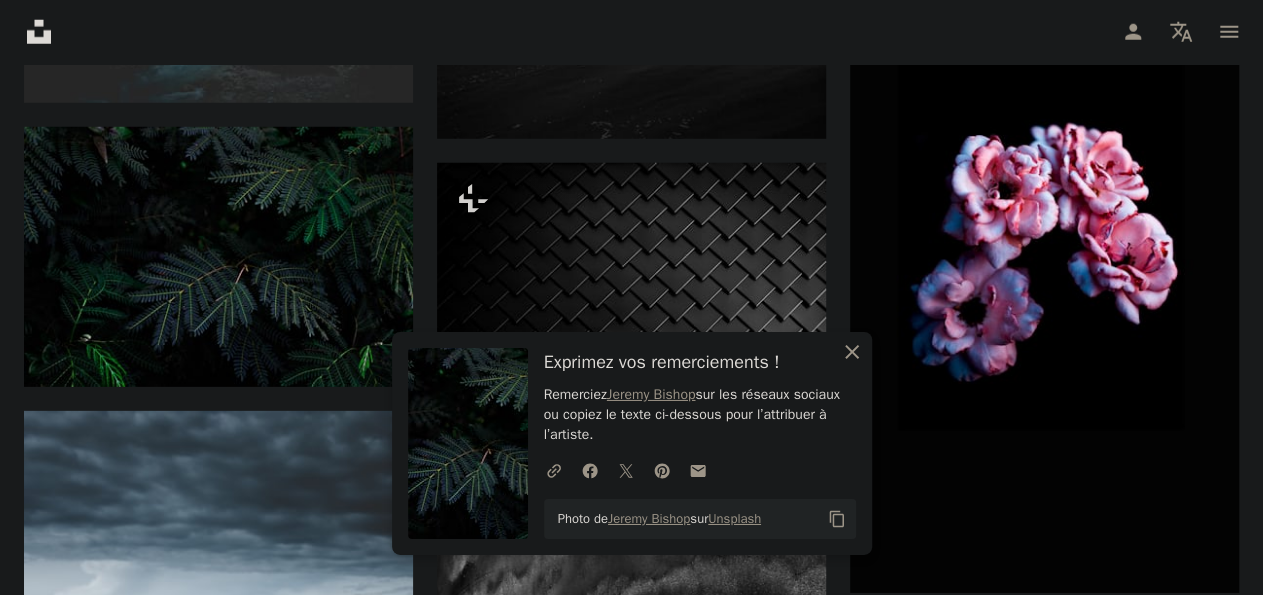 click 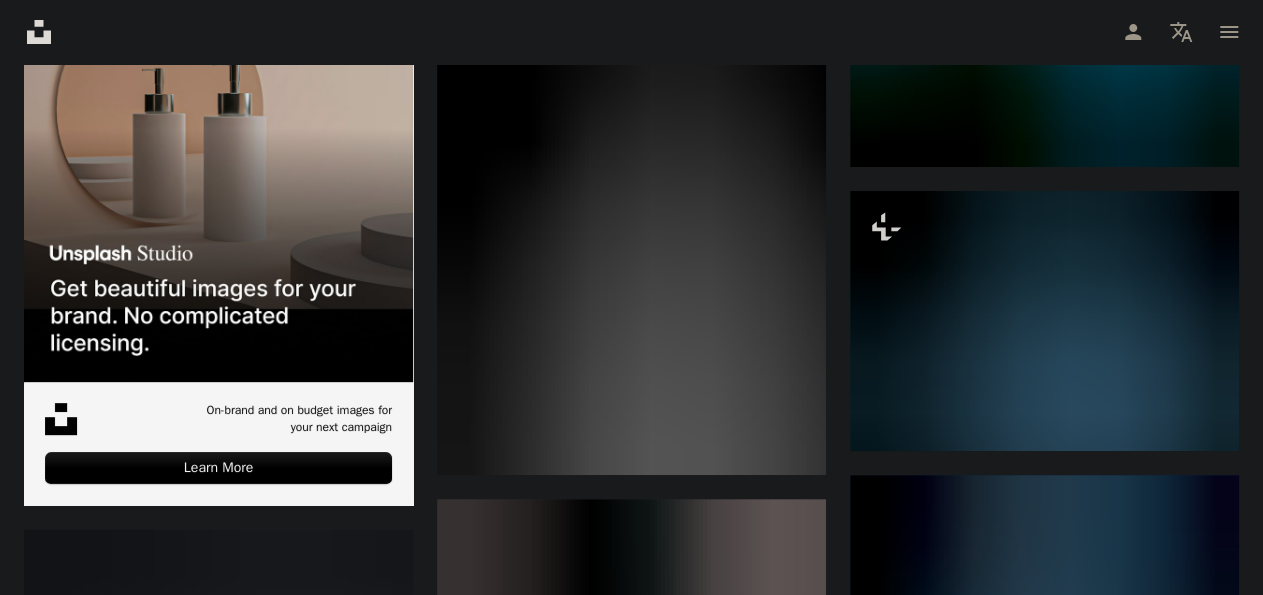 scroll, scrollTop: 3818, scrollLeft: 0, axis: vertical 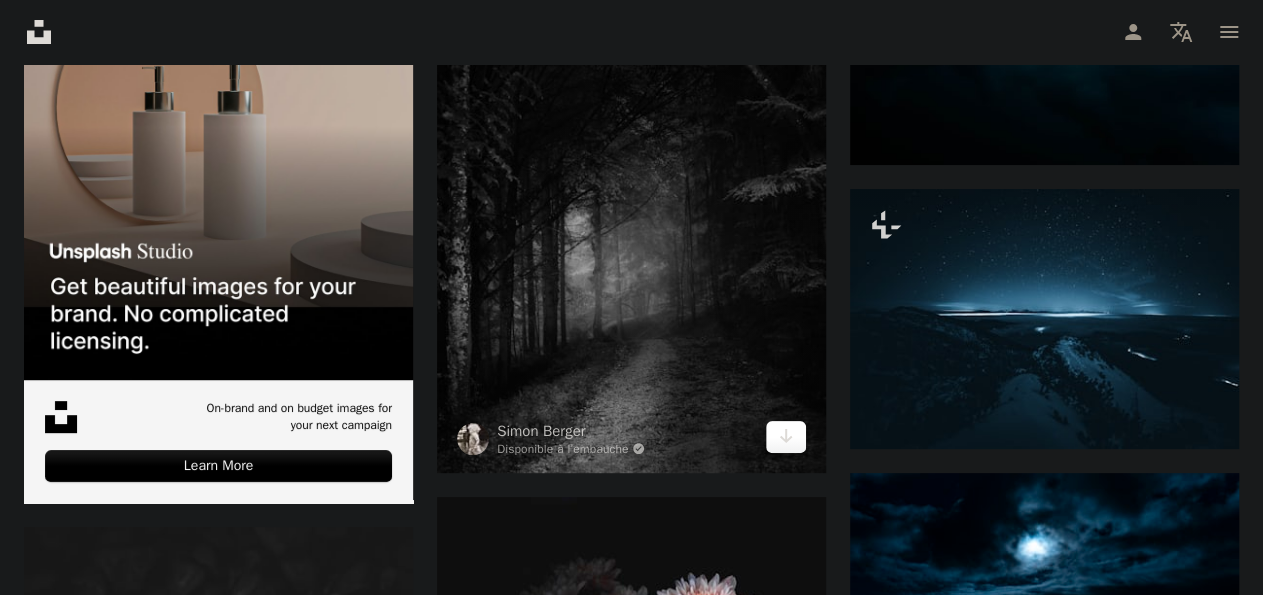 click on "Arrow pointing down" 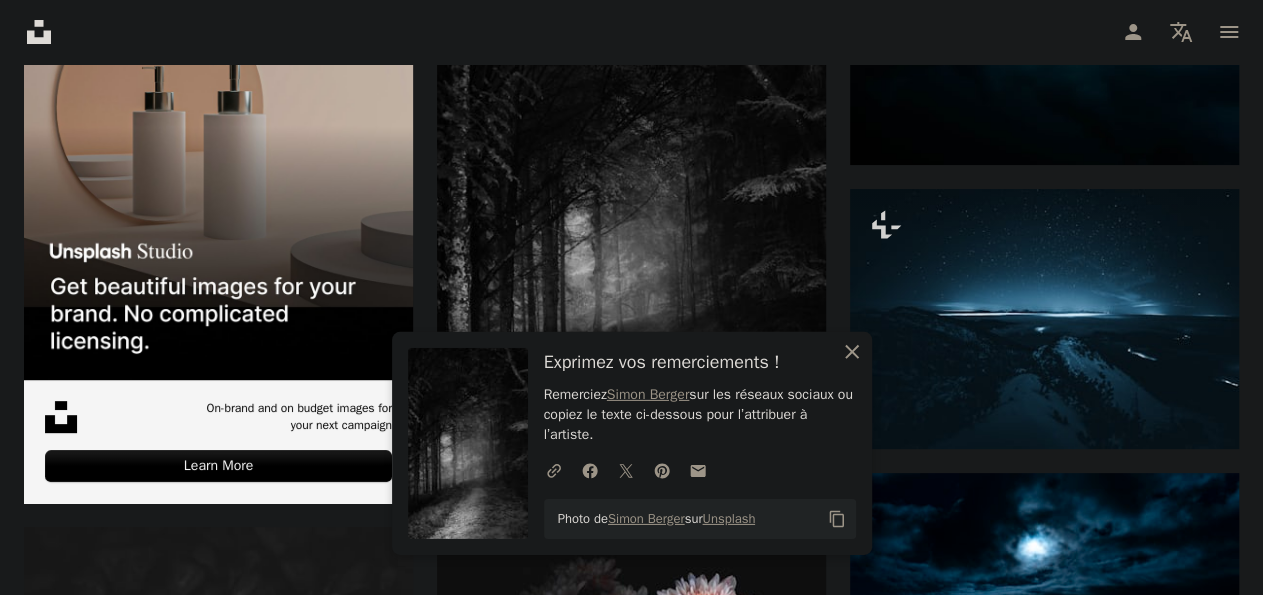 click 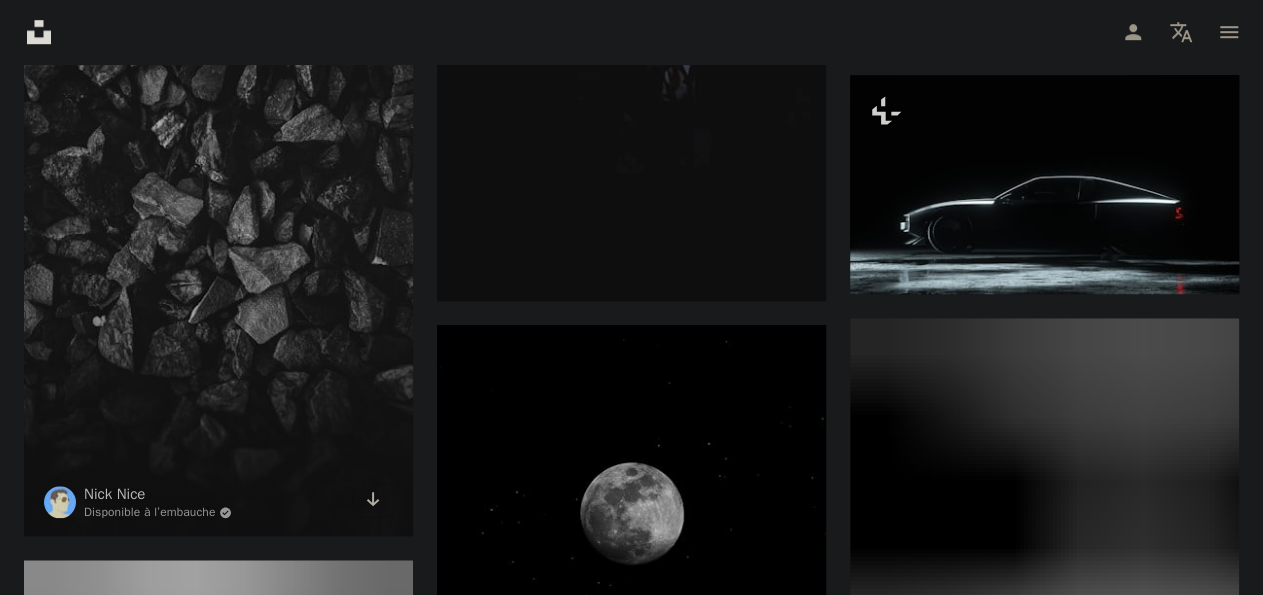 scroll, scrollTop: 4504, scrollLeft: 0, axis: vertical 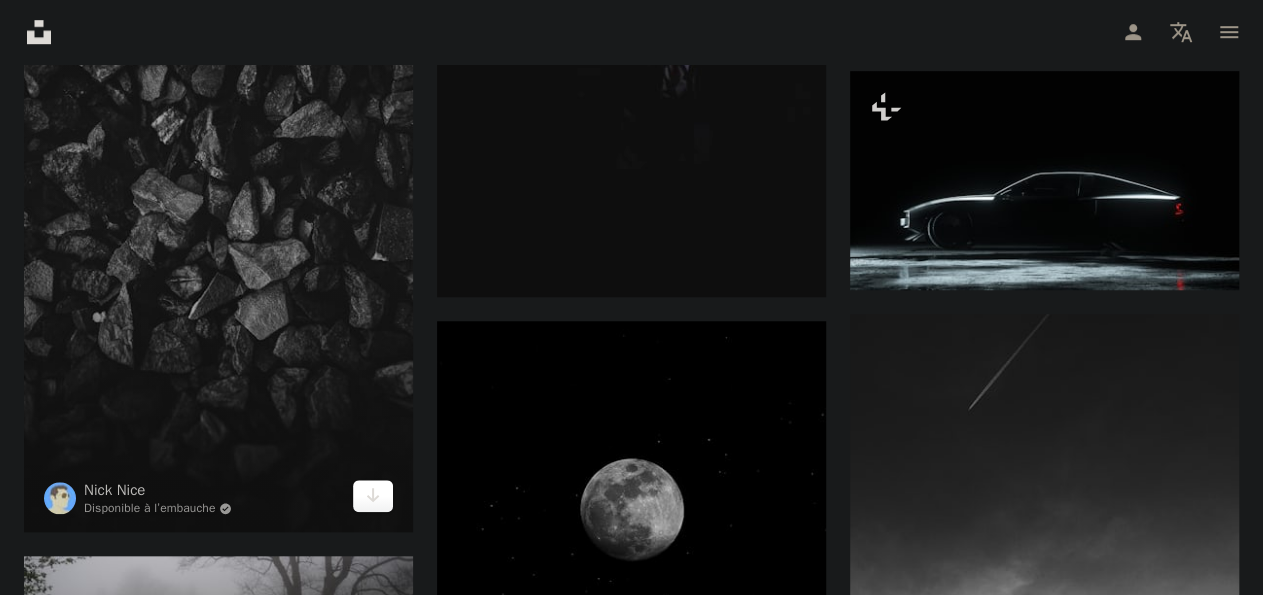 click on "Arrow pointing down" 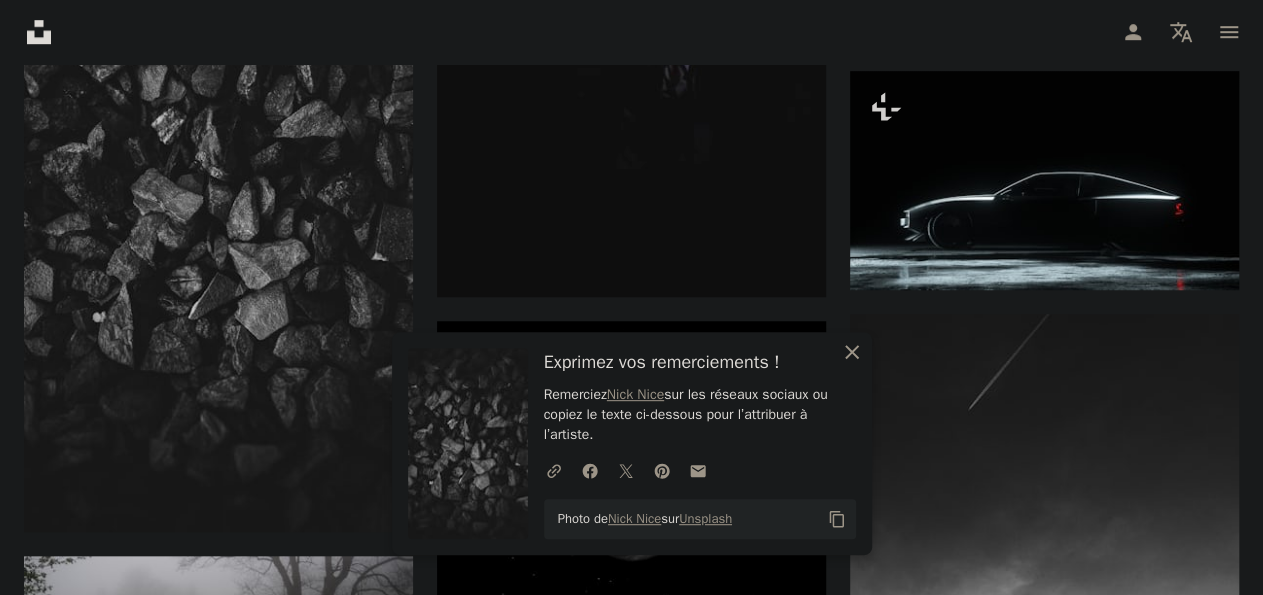 click on "An X shape Fermer" at bounding box center [852, 352] 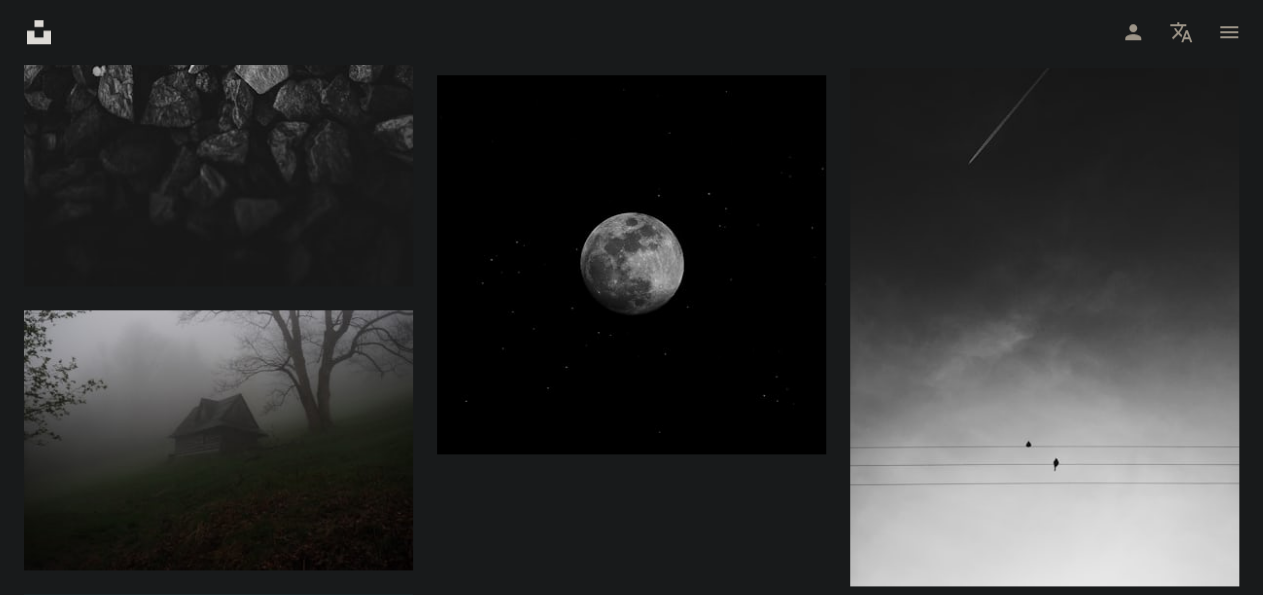 scroll, scrollTop: 4751, scrollLeft: 0, axis: vertical 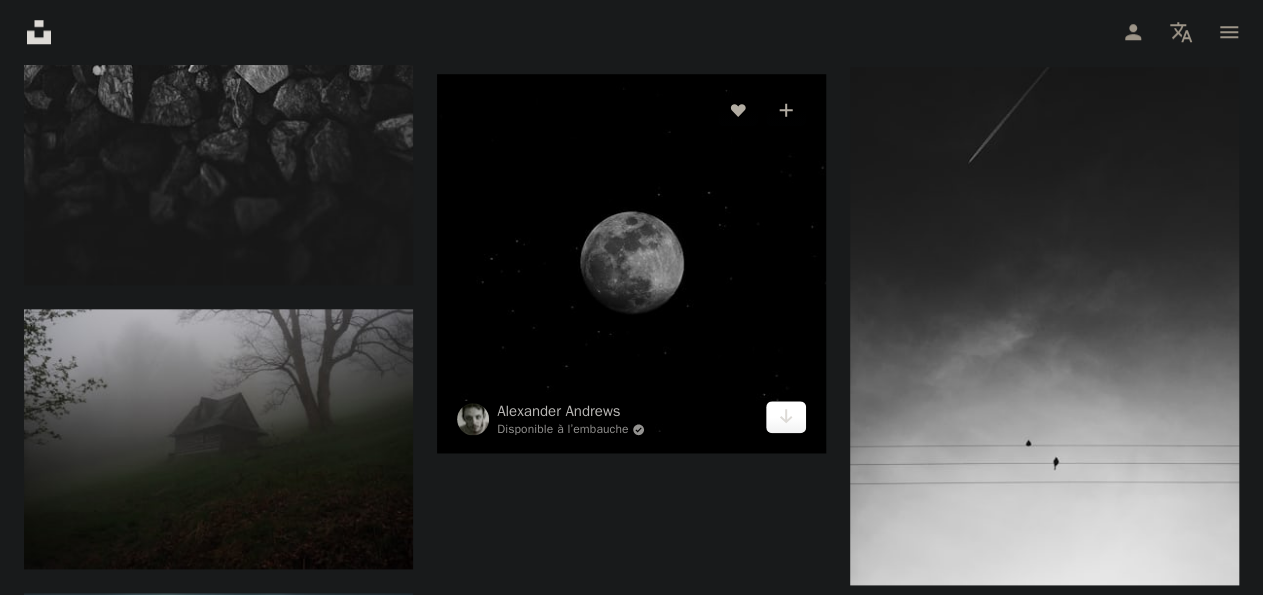 click on "Arrow pointing down" 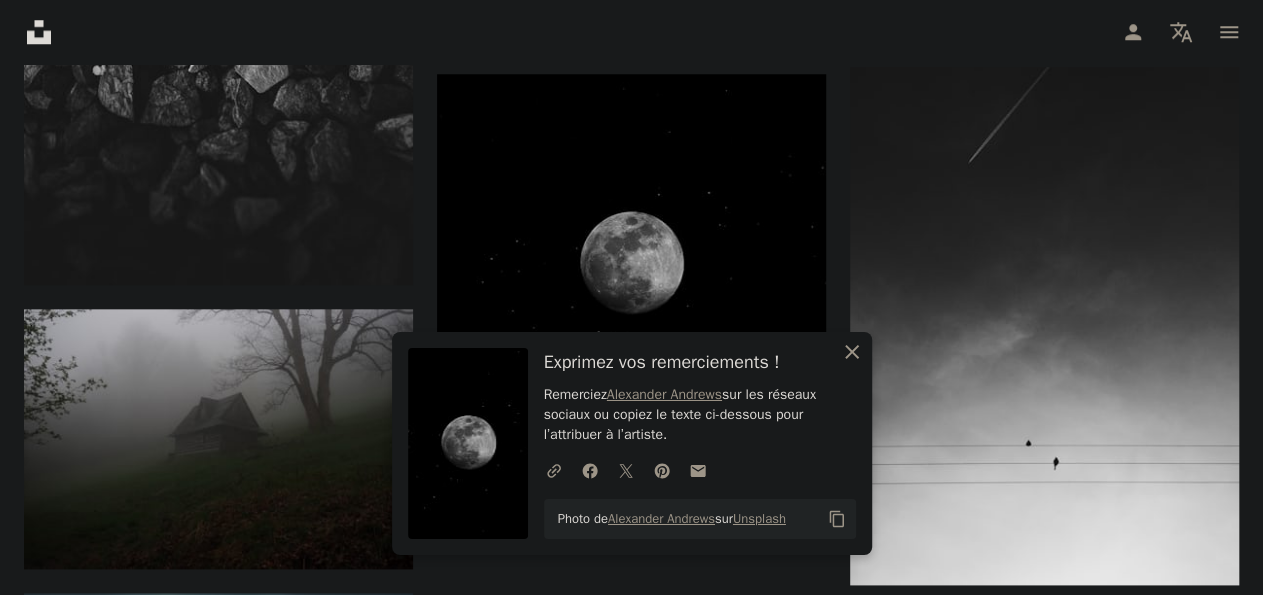 click on "An X shape" 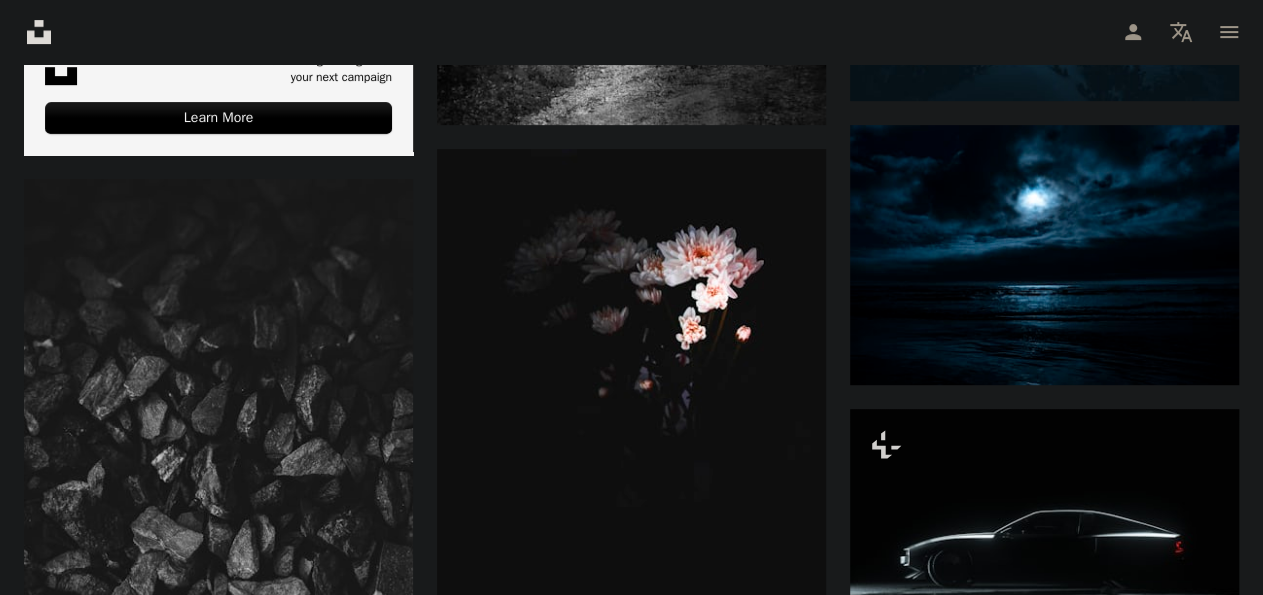 scroll, scrollTop: 4094, scrollLeft: 0, axis: vertical 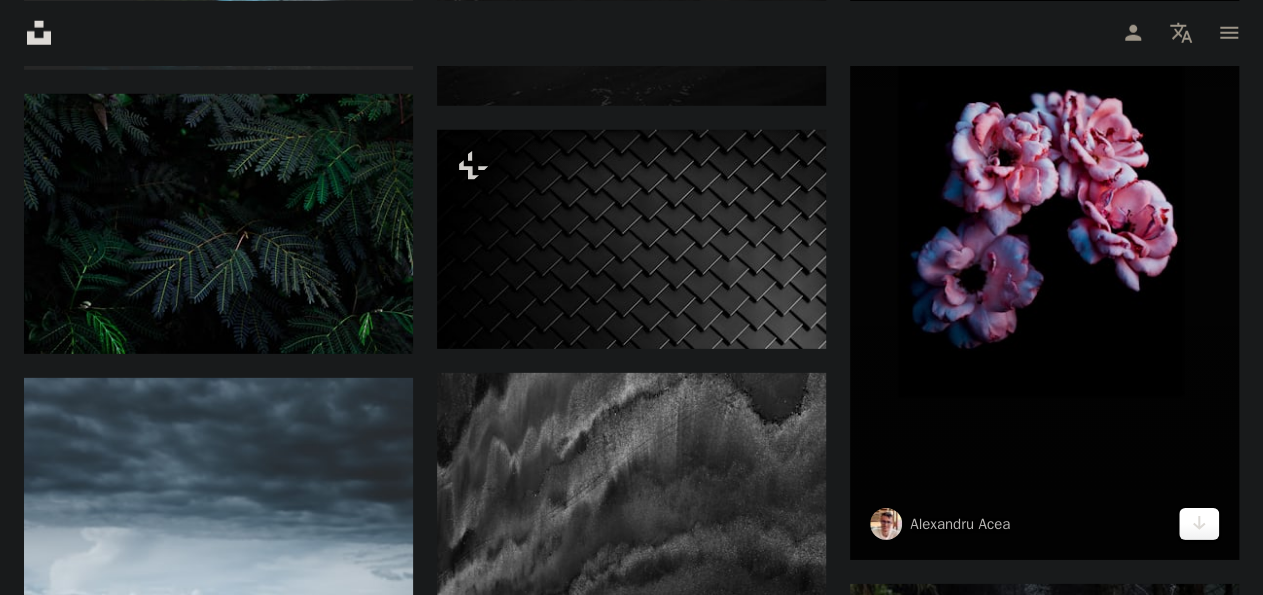 click 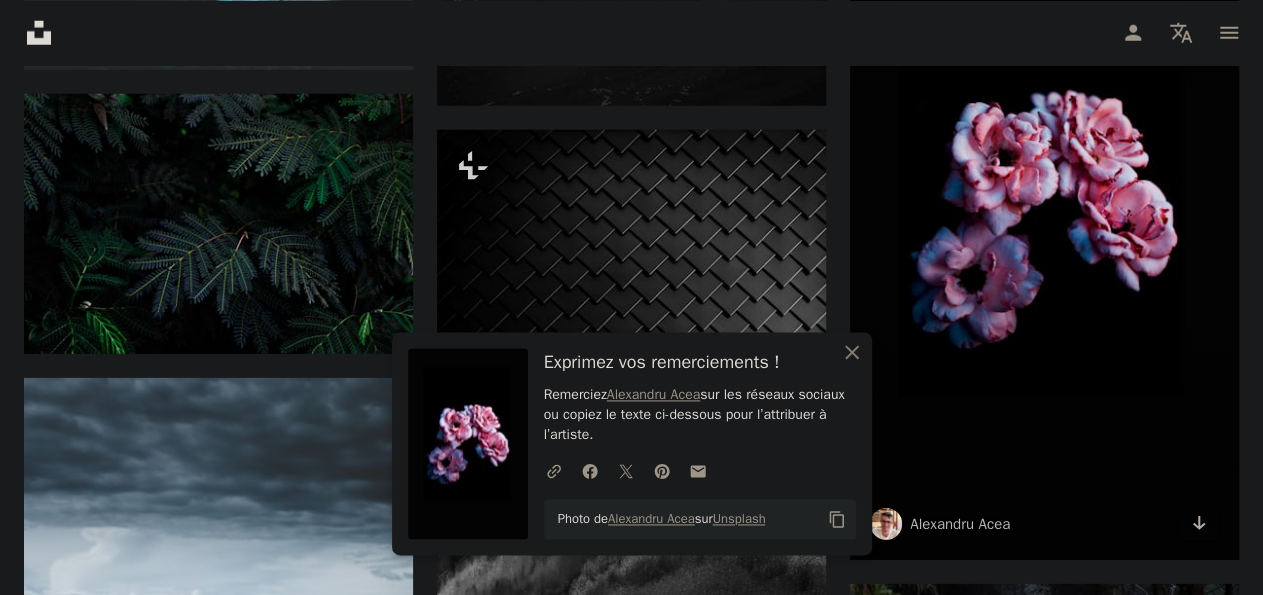 click at bounding box center [1044, 213] 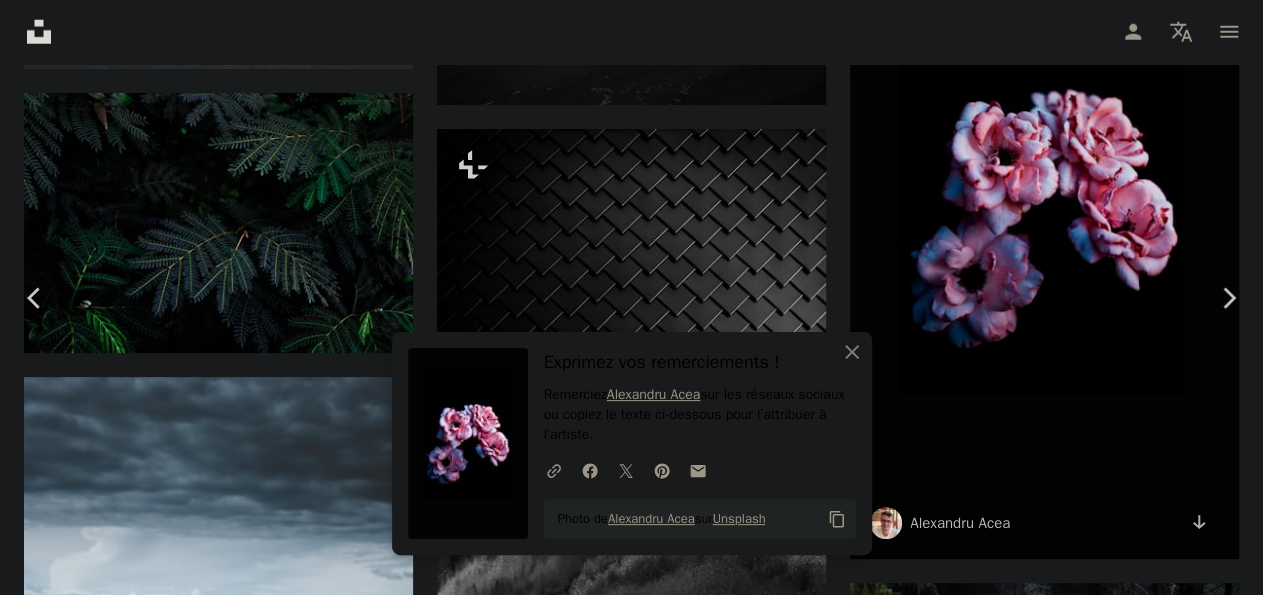 click on "An X shape" 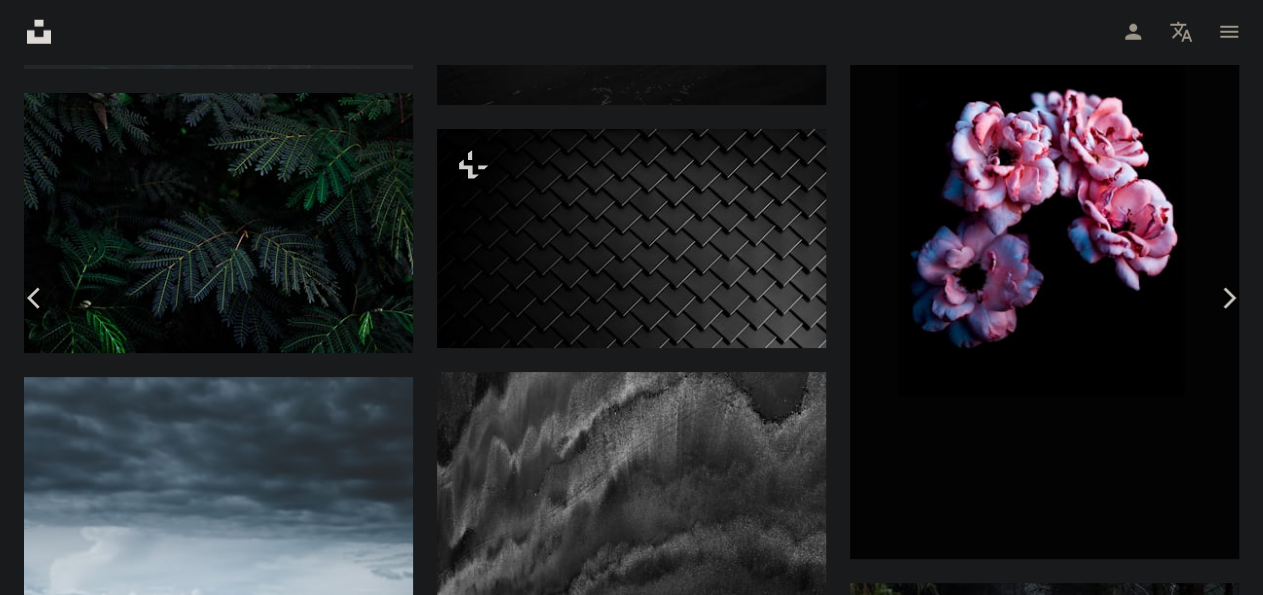 click on "An X shape" at bounding box center [20, 20] 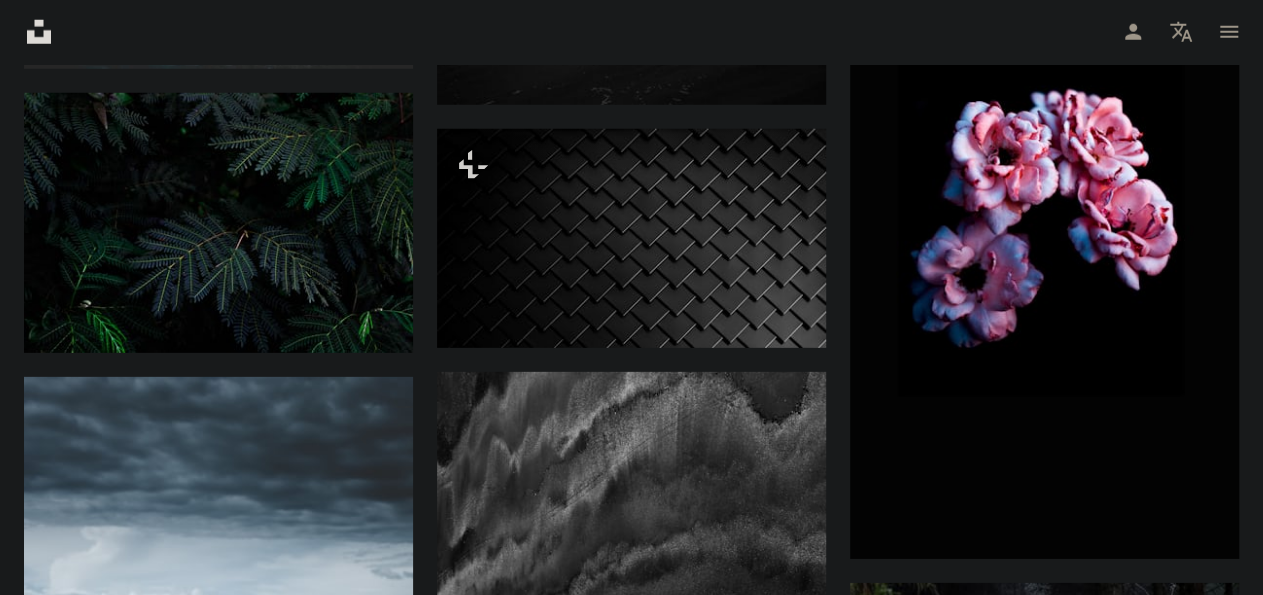 scroll, scrollTop: 2825, scrollLeft: 0, axis: vertical 